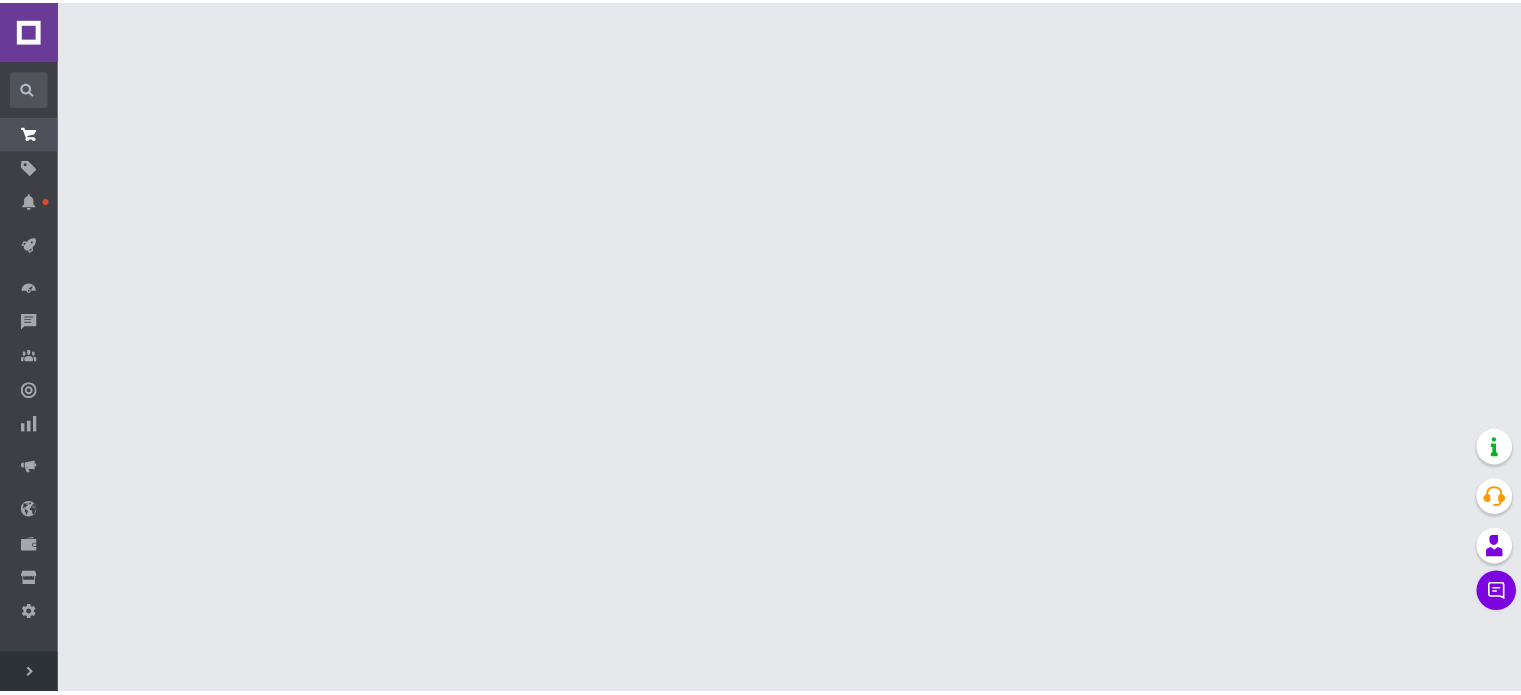 scroll, scrollTop: 0, scrollLeft: 0, axis: both 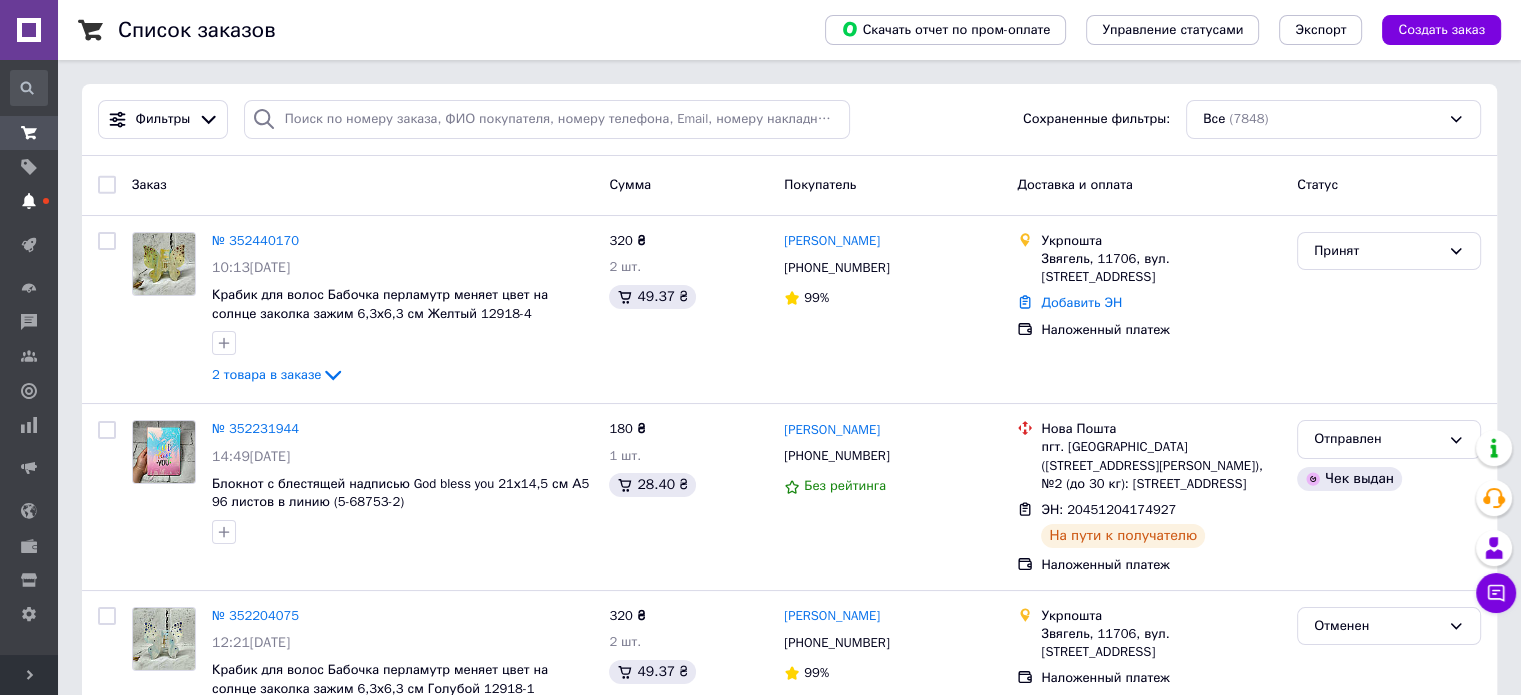 click on "Уведомления" at bounding box center (29, 201) 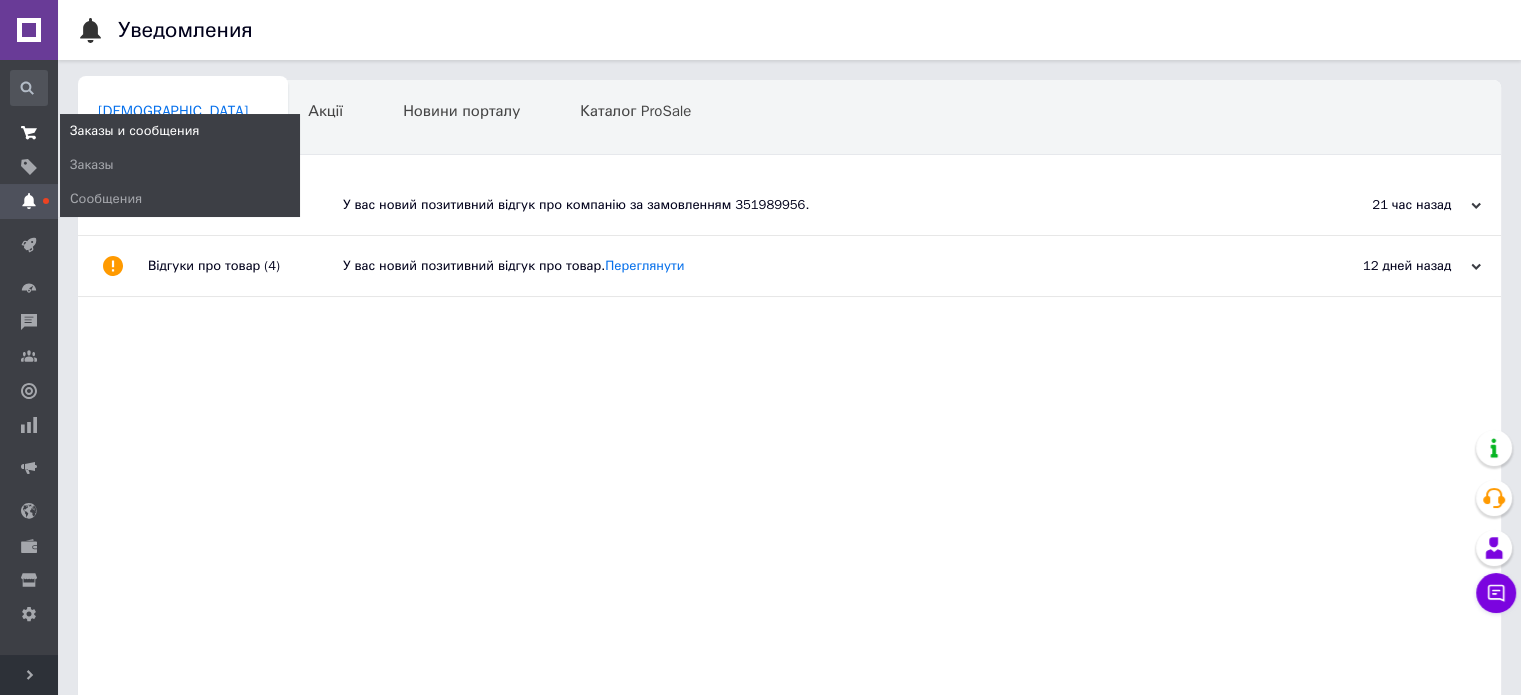 click on "Заказы и сообщения" at bounding box center (29, 133) 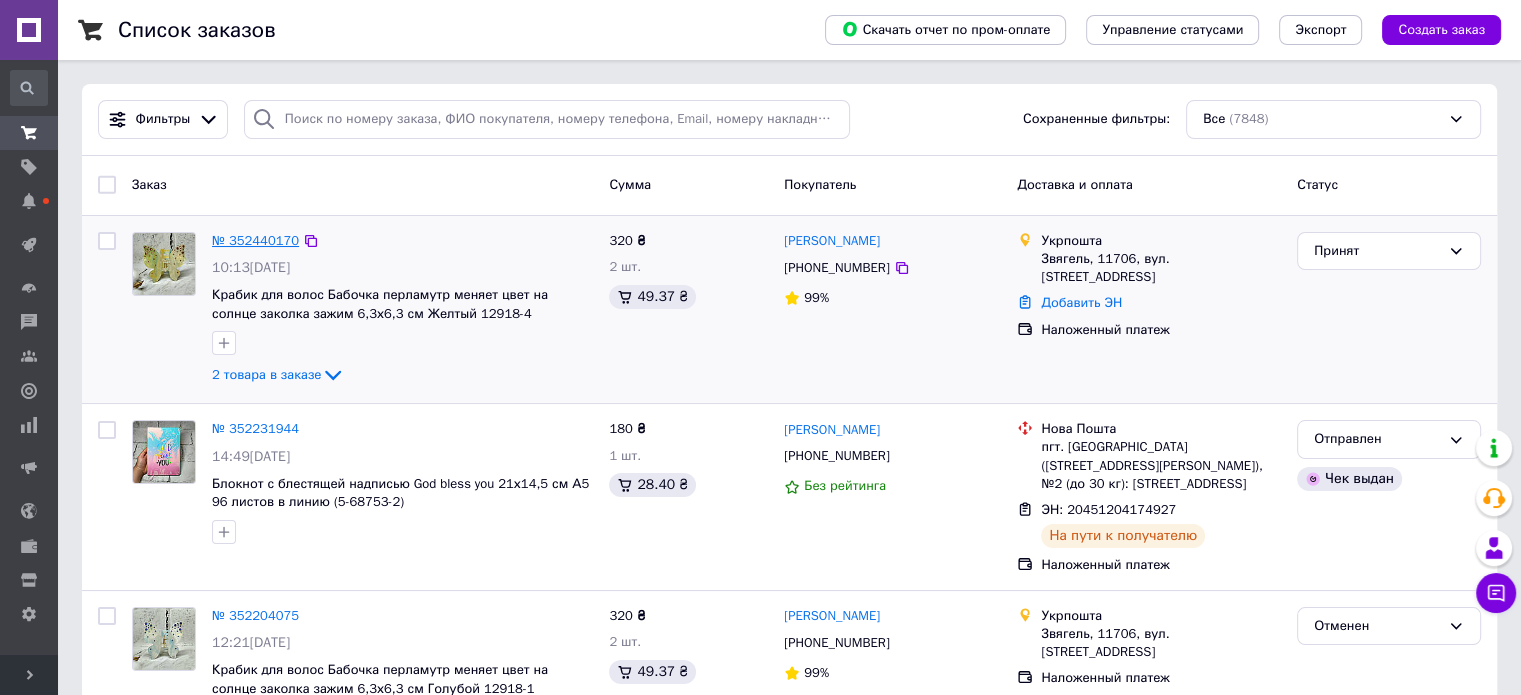click on "№ 352440170" at bounding box center (255, 240) 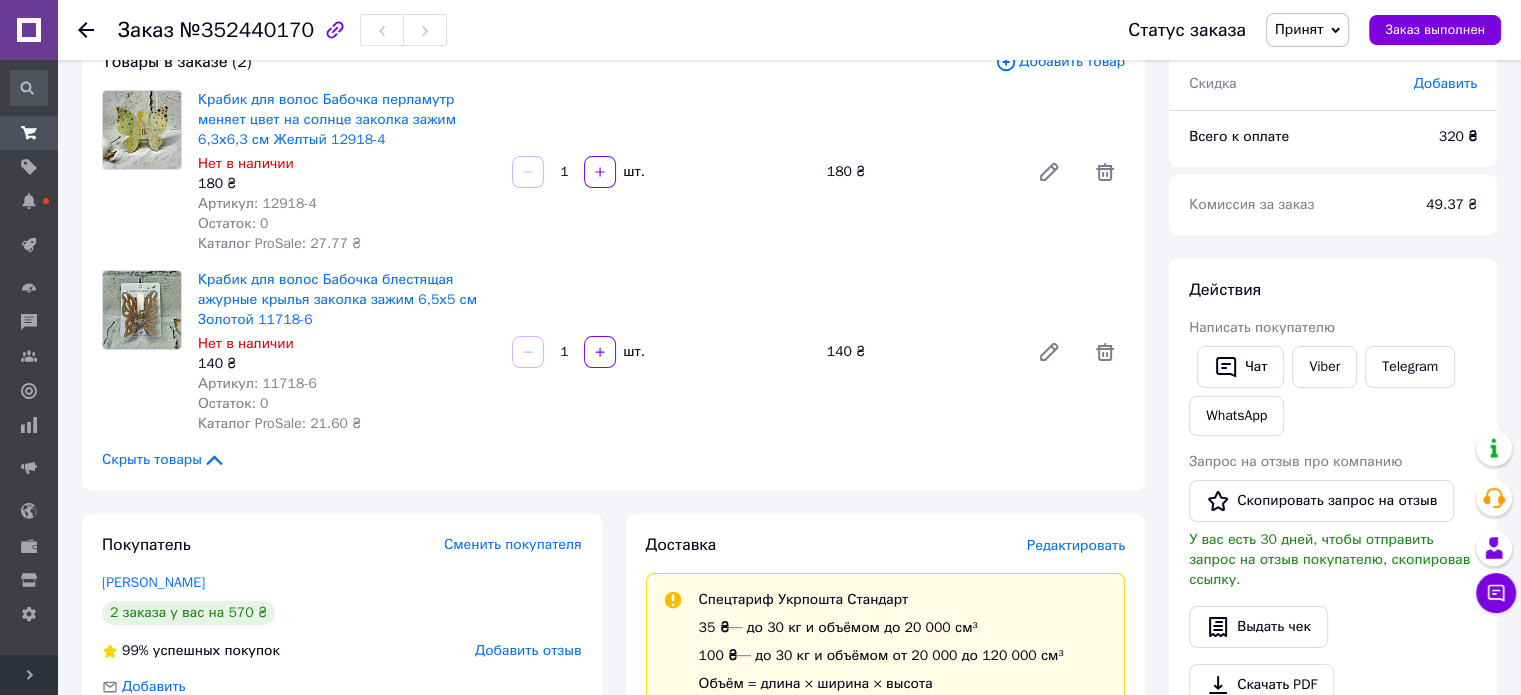 scroll, scrollTop: 200, scrollLeft: 0, axis: vertical 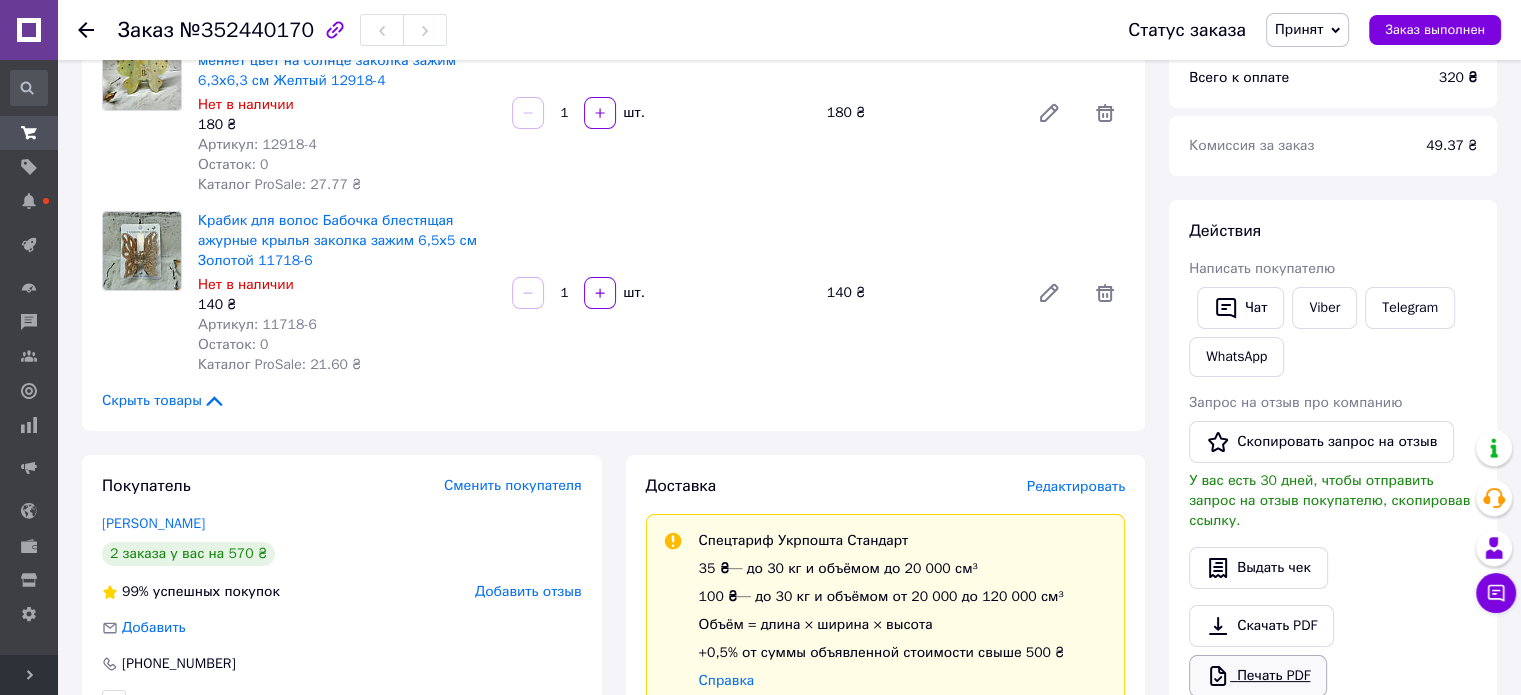 click on "Печать PDF" at bounding box center [1258, 676] 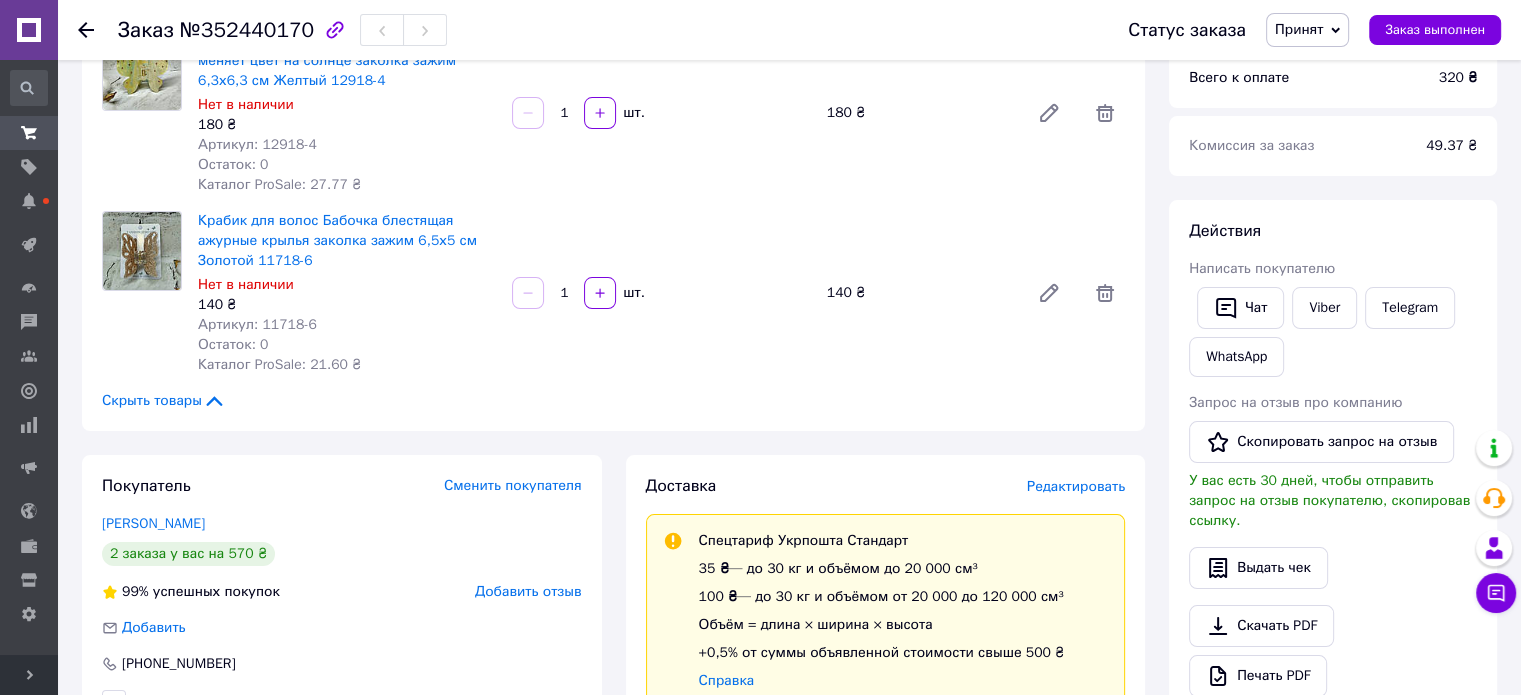 scroll, scrollTop: 100, scrollLeft: 0, axis: vertical 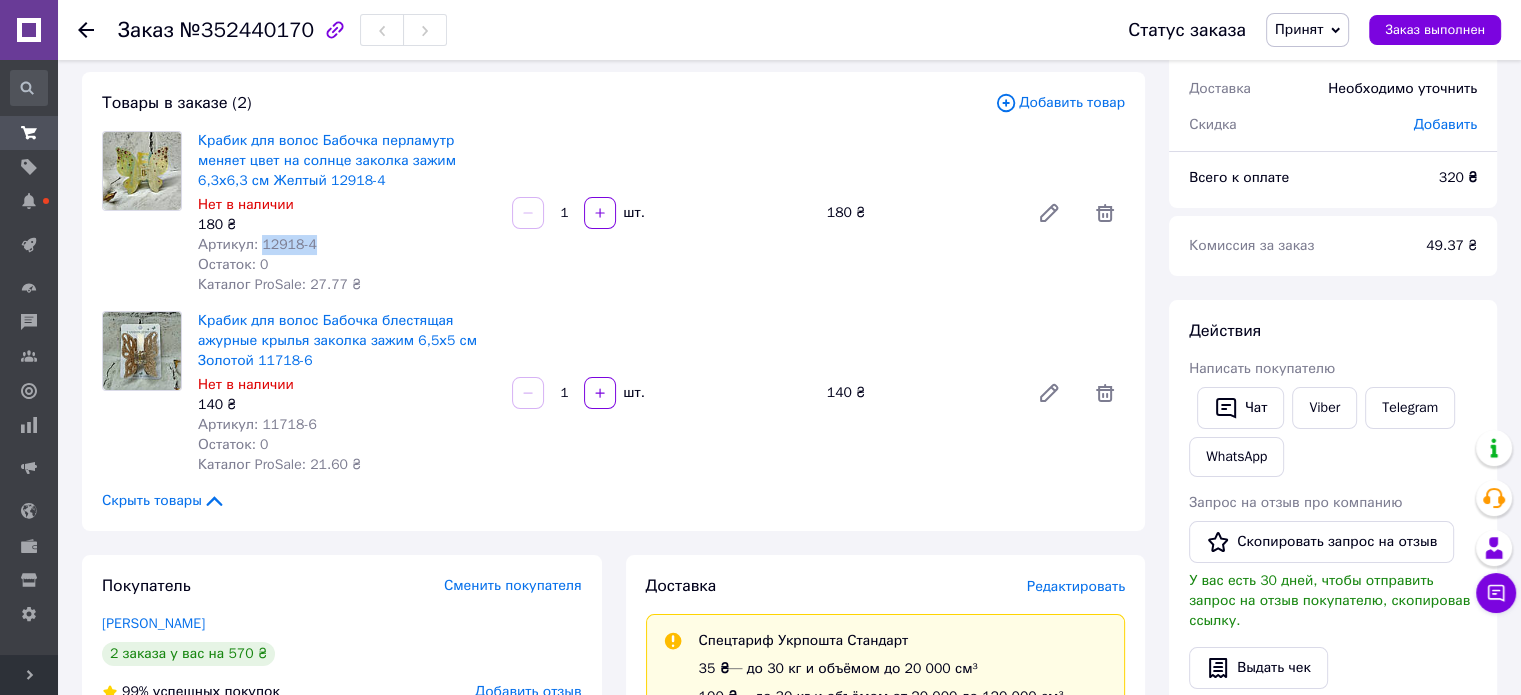 drag, startPoint x: 260, startPoint y: 246, endPoint x: 336, endPoint y: 241, distance: 76.1643 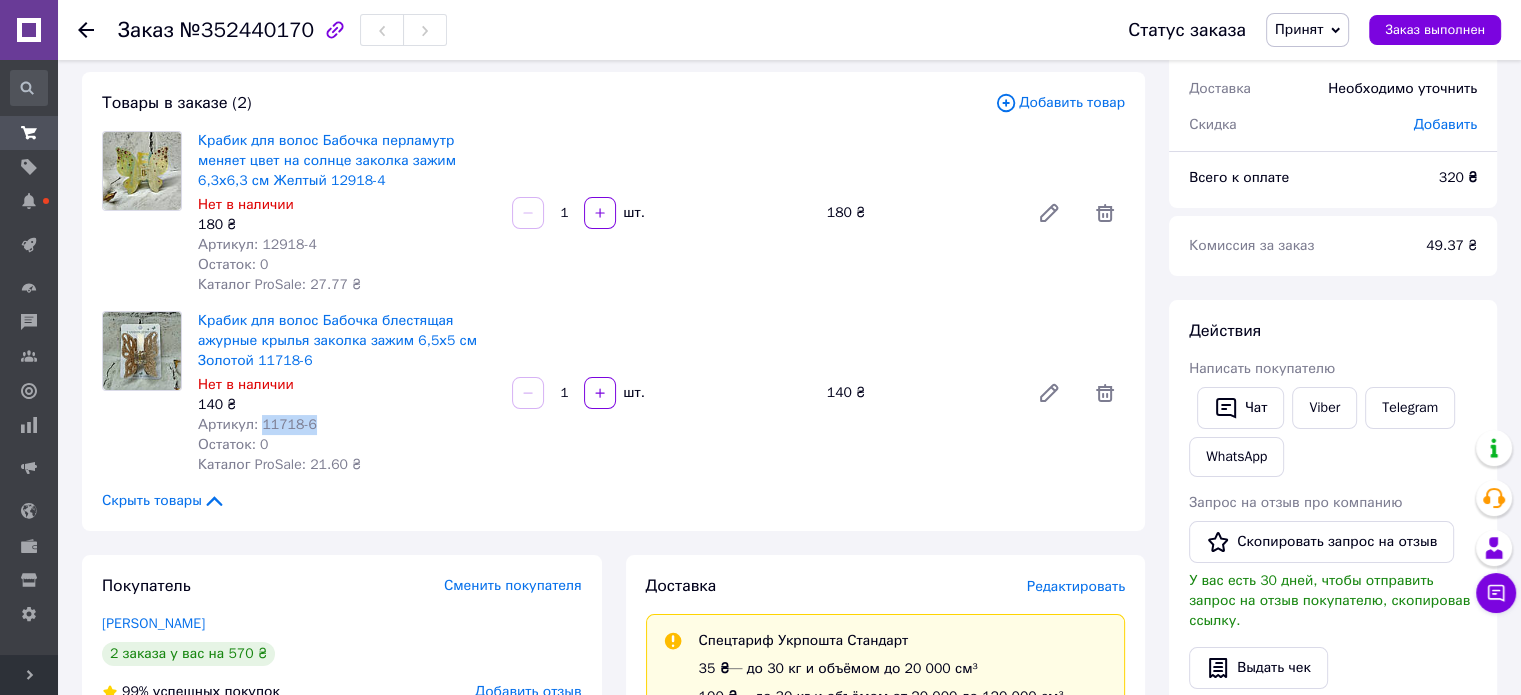 drag, startPoint x: 260, startPoint y: 425, endPoint x: 346, endPoint y: 424, distance: 86.00581 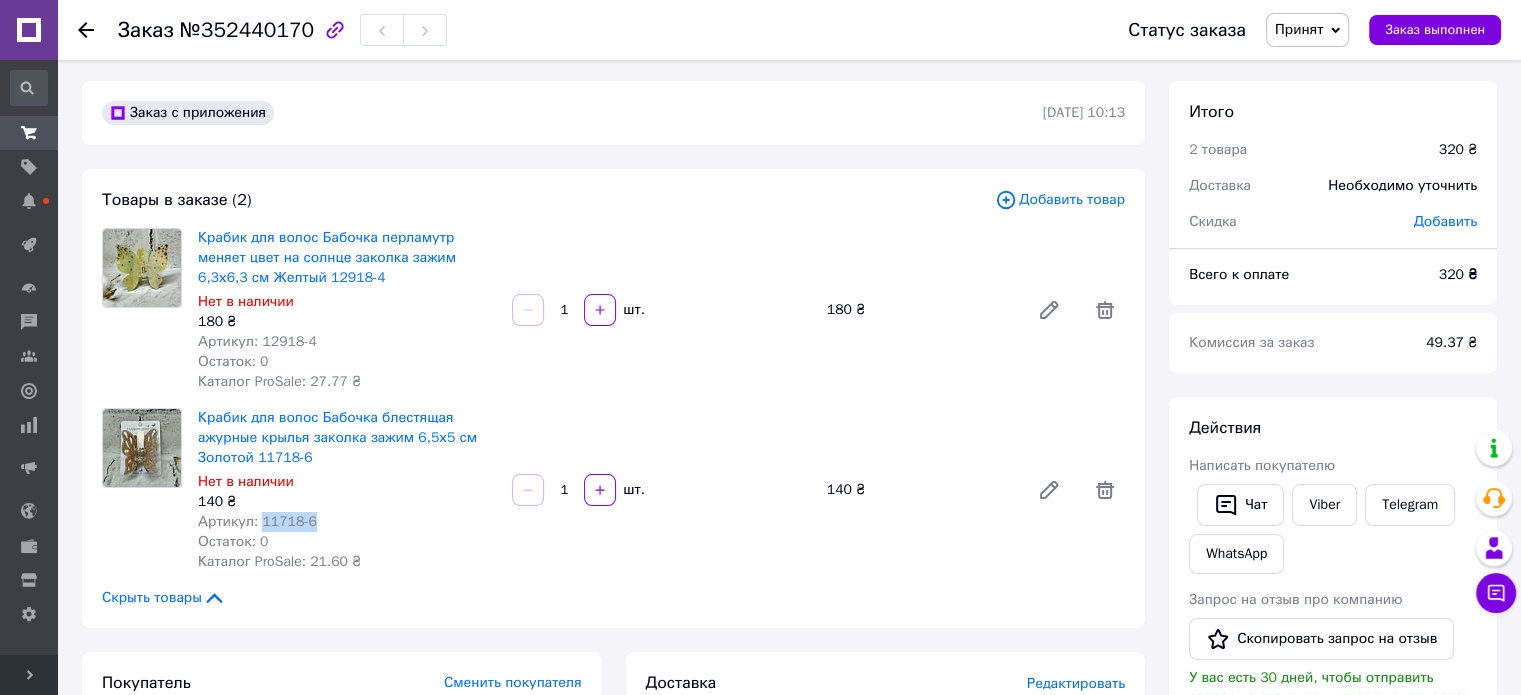 scroll, scrollTop: 0, scrollLeft: 0, axis: both 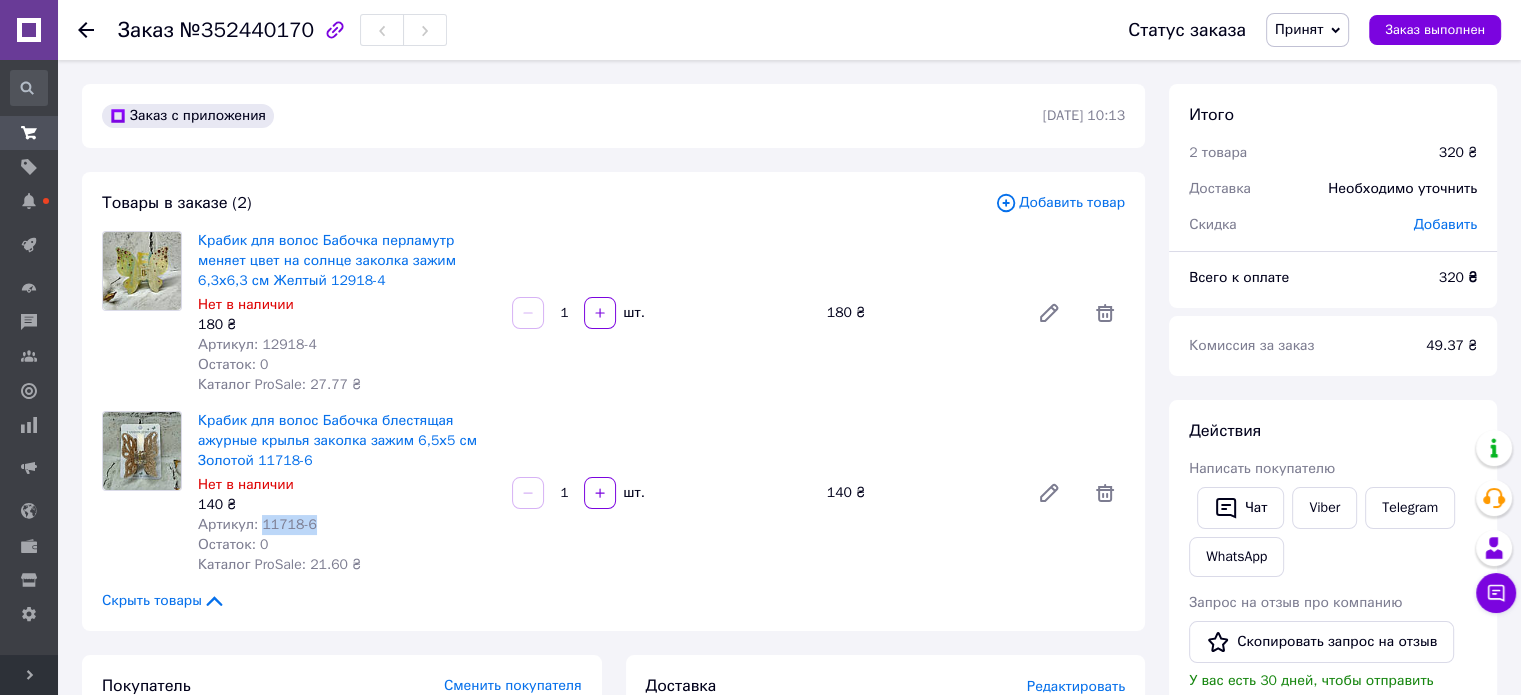 click on "Принят" at bounding box center (1299, 29) 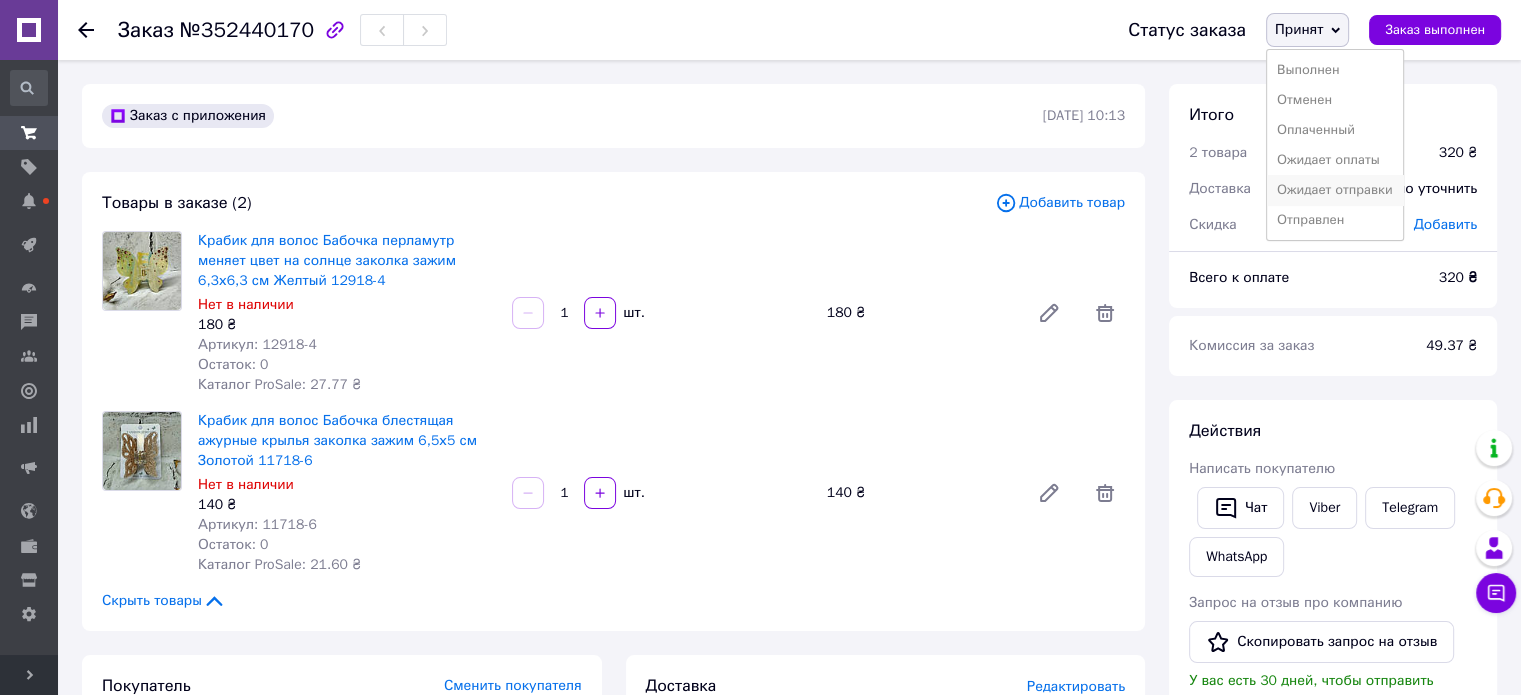 click on "Ожидает отправки" at bounding box center (1335, 190) 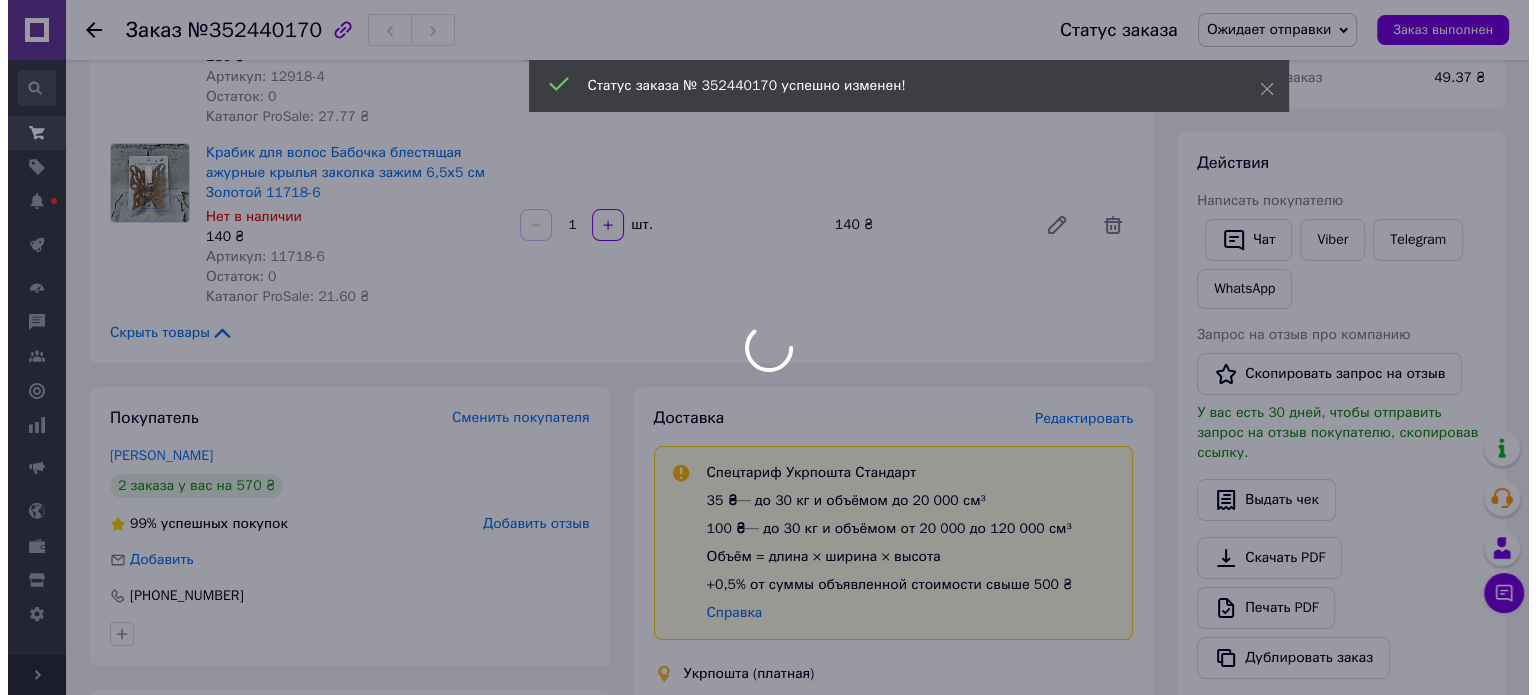 scroll, scrollTop: 300, scrollLeft: 0, axis: vertical 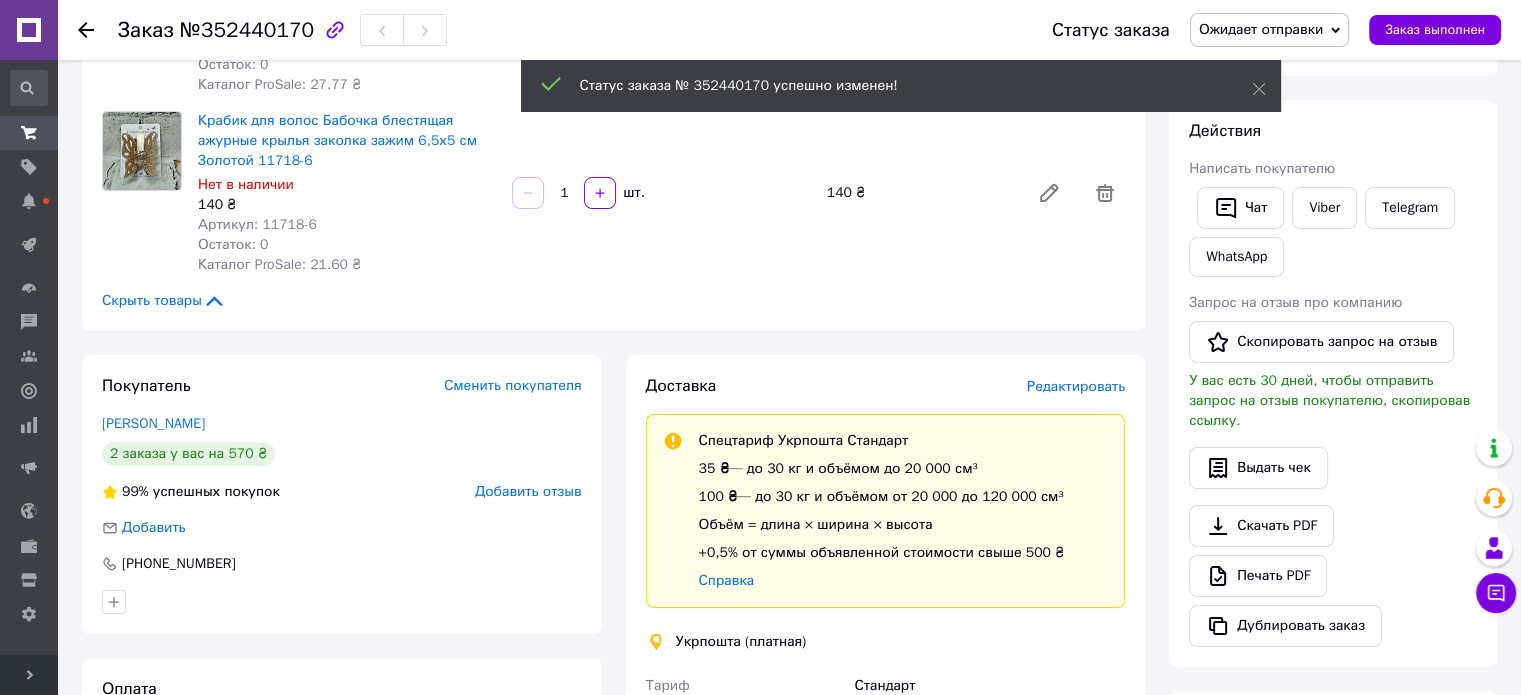 click on "Редактировать" at bounding box center (1076, 386) 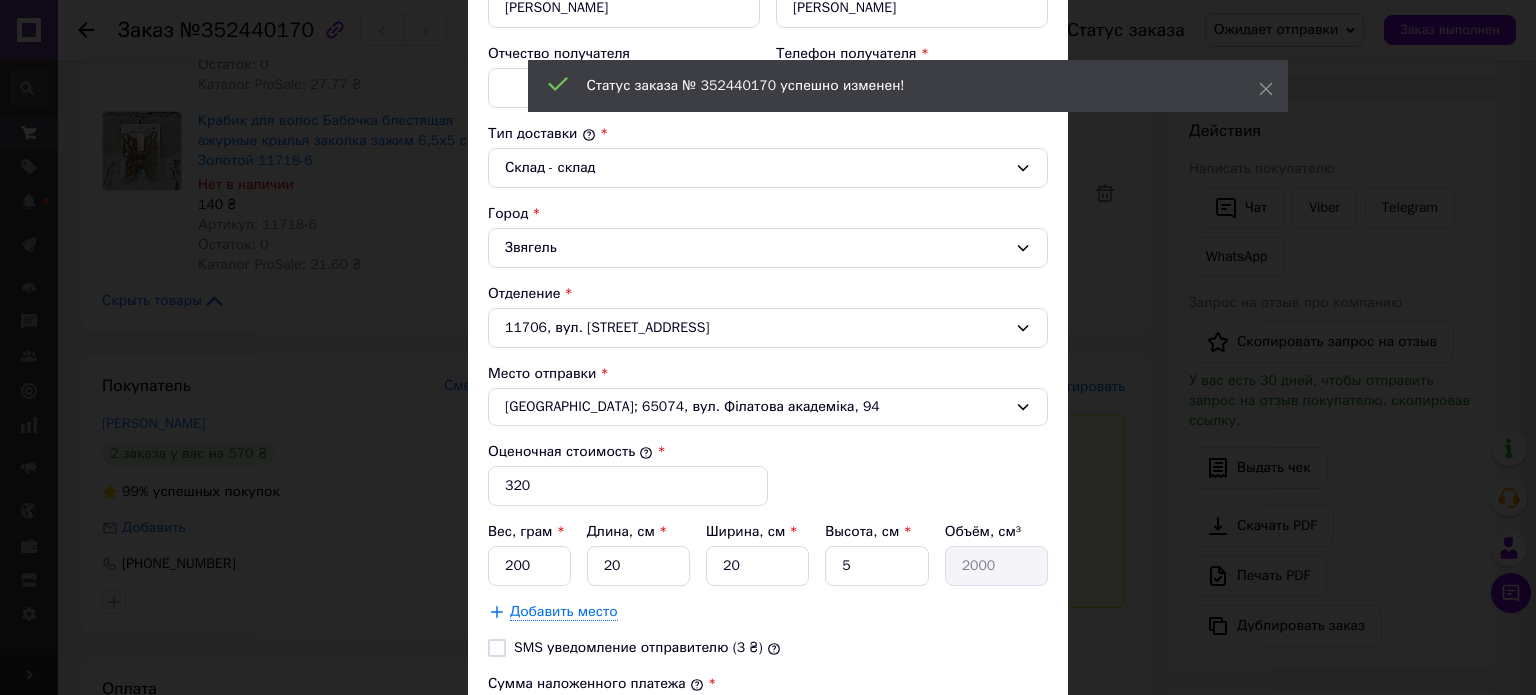 scroll, scrollTop: 600, scrollLeft: 0, axis: vertical 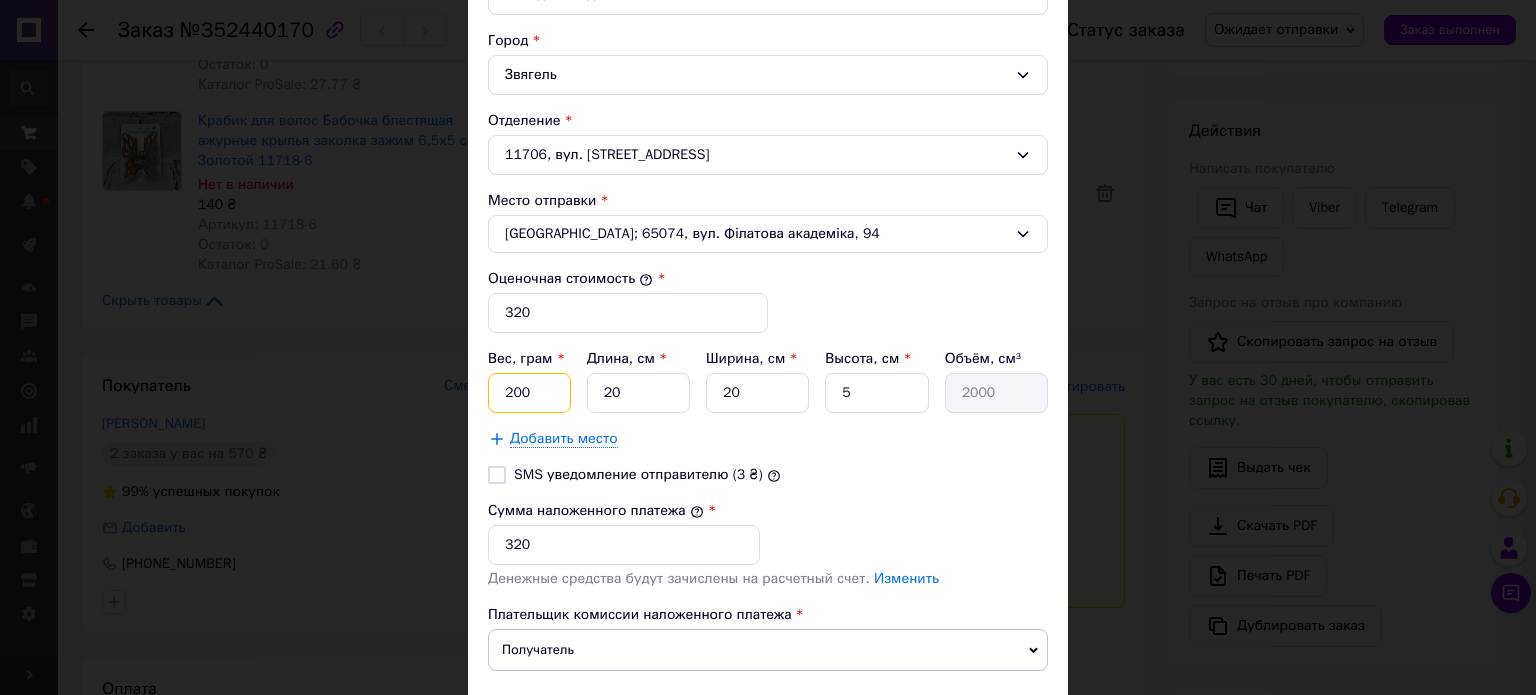click on "200" at bounding box center (529, 393) 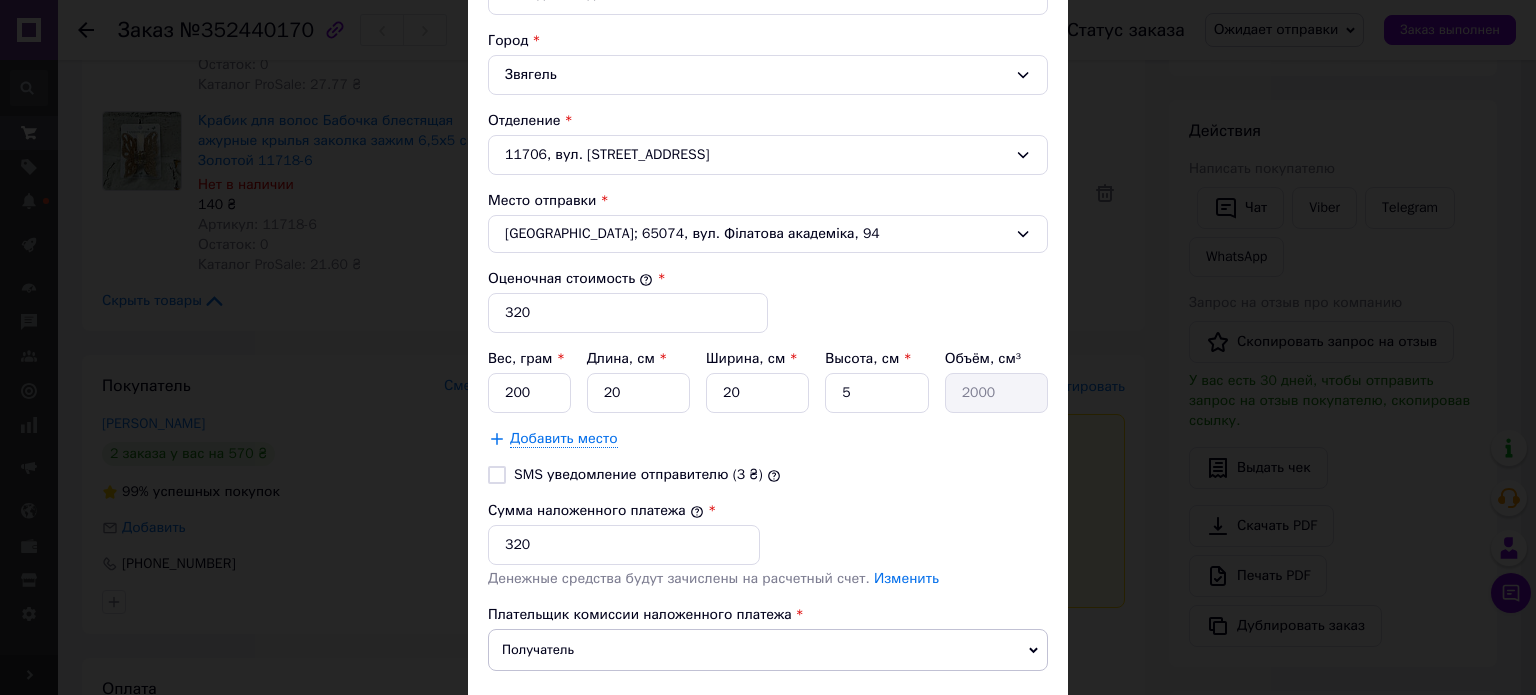 click on "Сумма наложенного платежа     * 320" at bounding box center (768, 533) 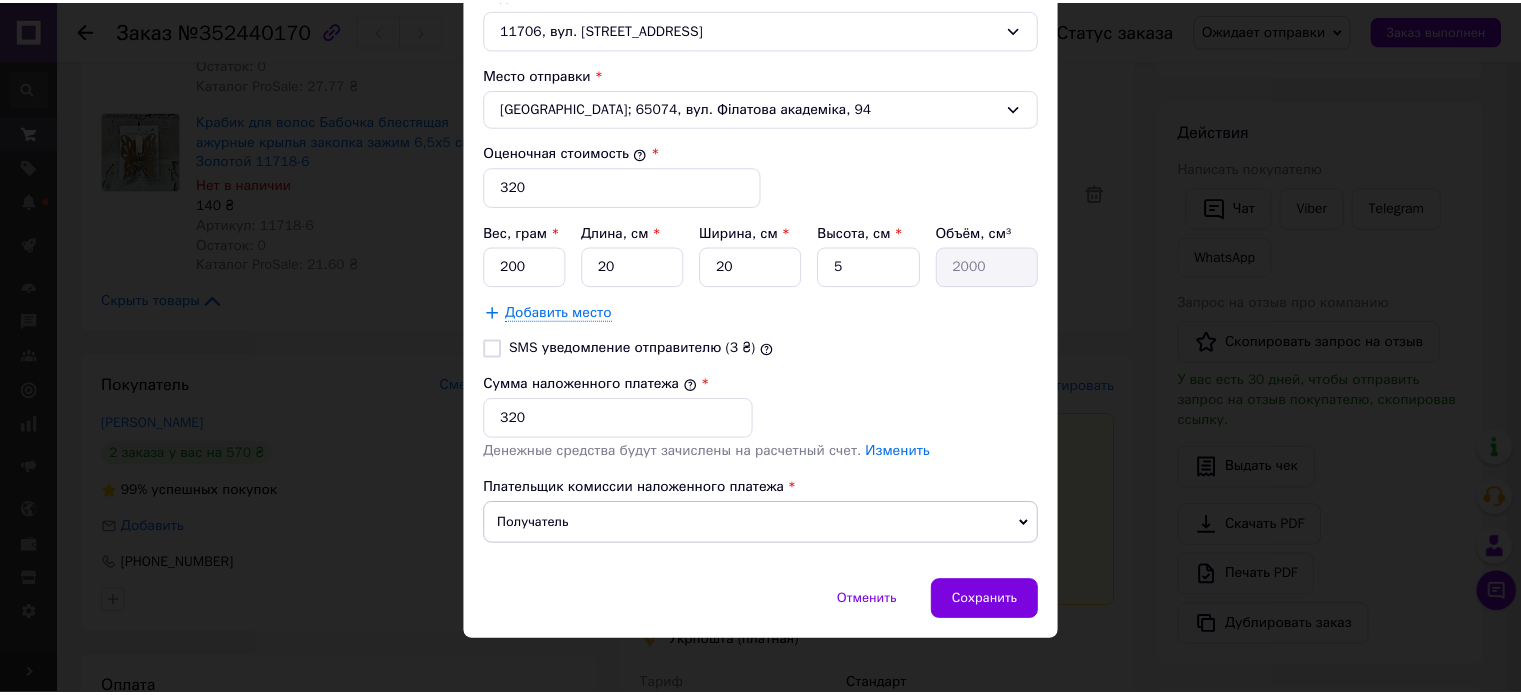 scroll, scrollTop: 736, scrollLeft: 0, axis: vertical 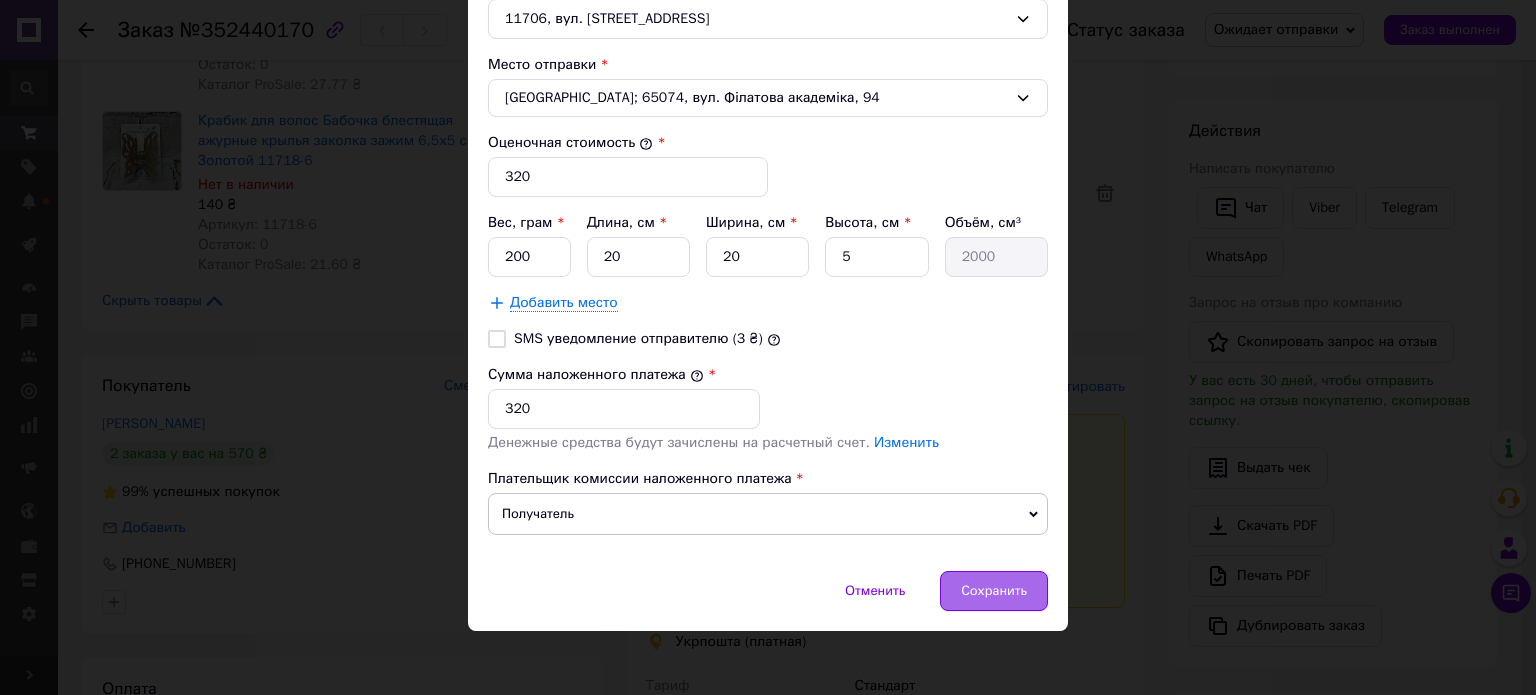 click on "Сохранить" at bounding box center (994, 591) 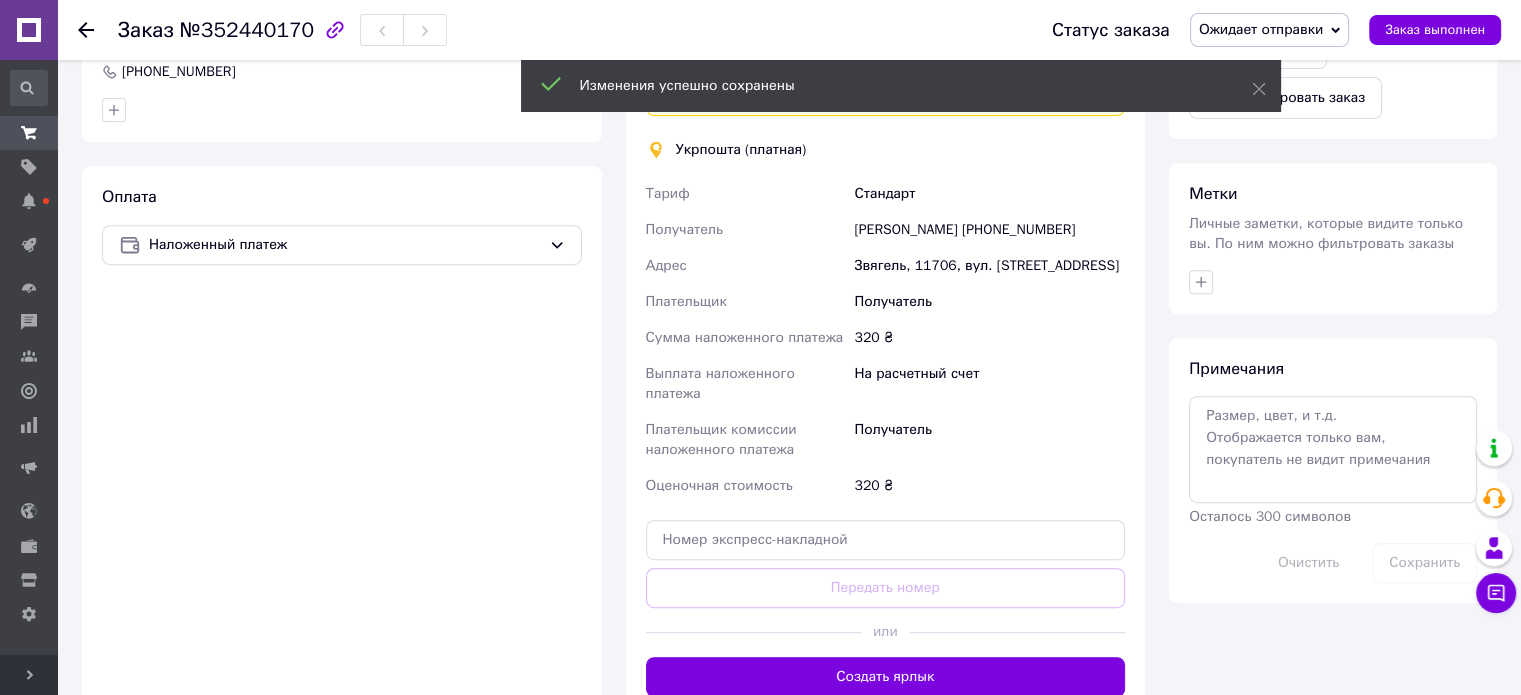scroll, scrollTop: 800, scrollLeft: 0, axis: vertical 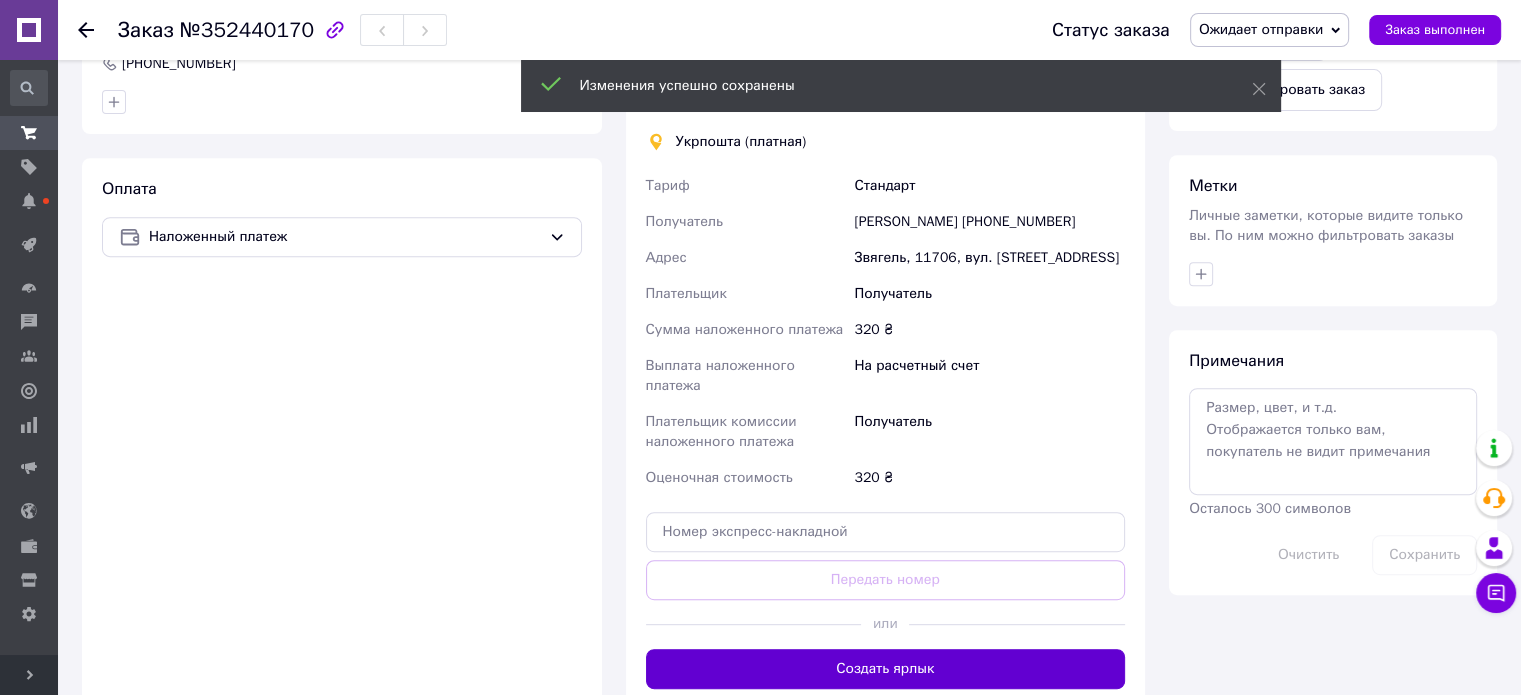 click on "Создать ярлык" at bounding box center (886, 669) 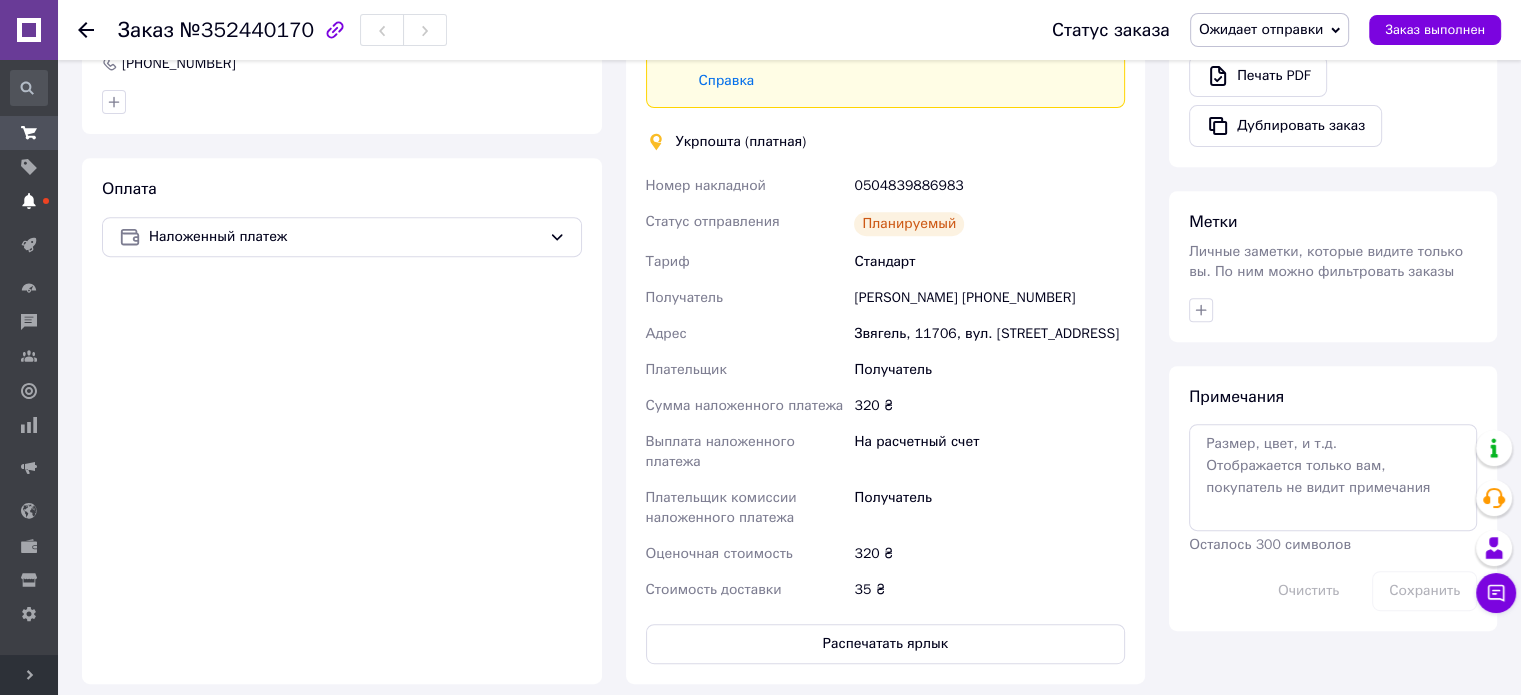 click on "Уведомления" at bounding box center [29, 201] 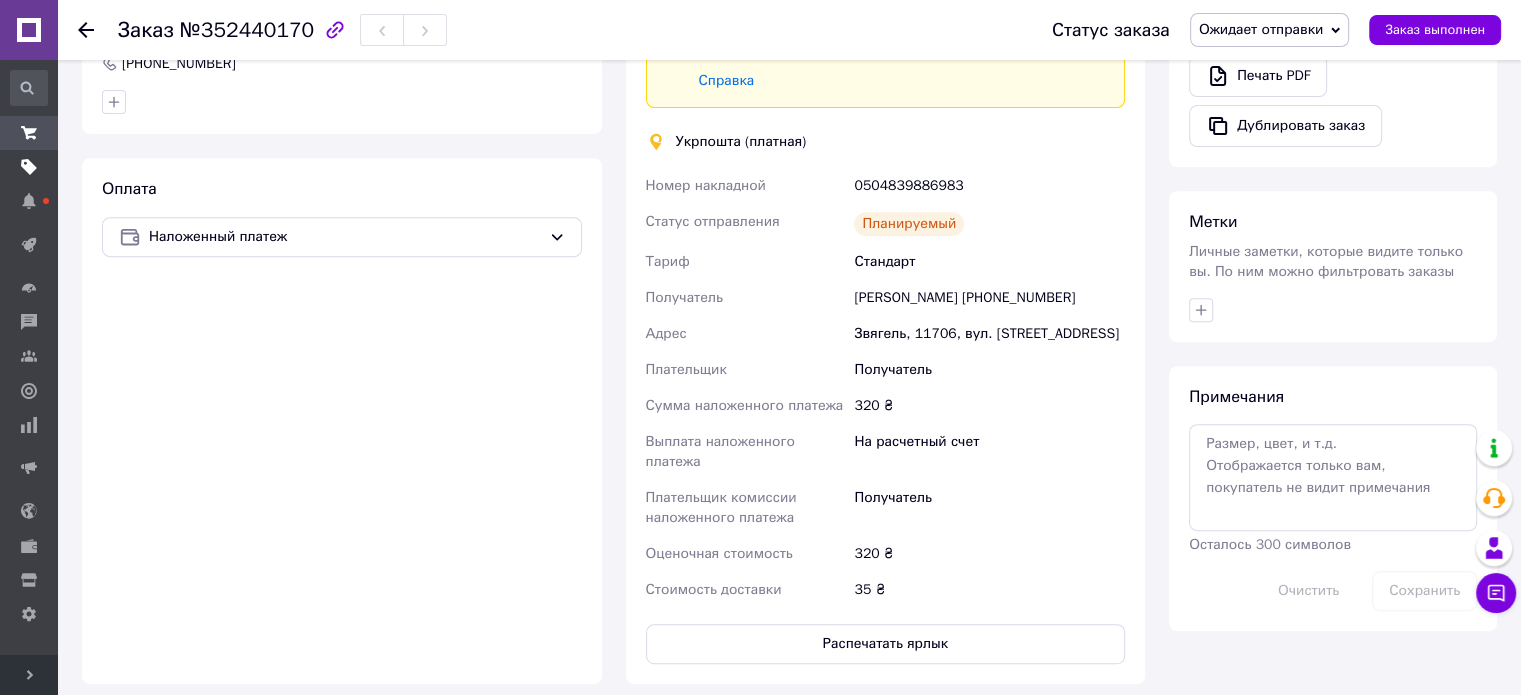 scroll, scrollTop: 0, scrollLeft: 0, axis: both 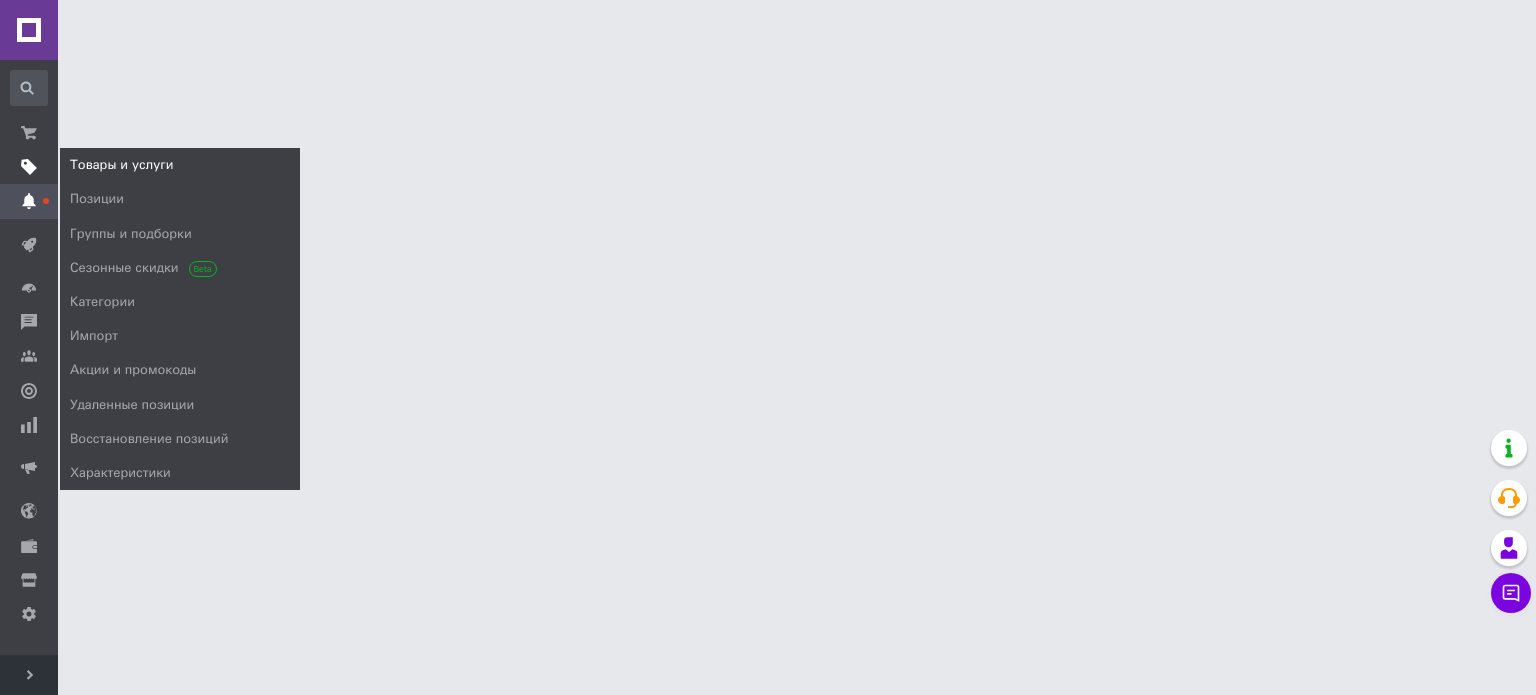 click 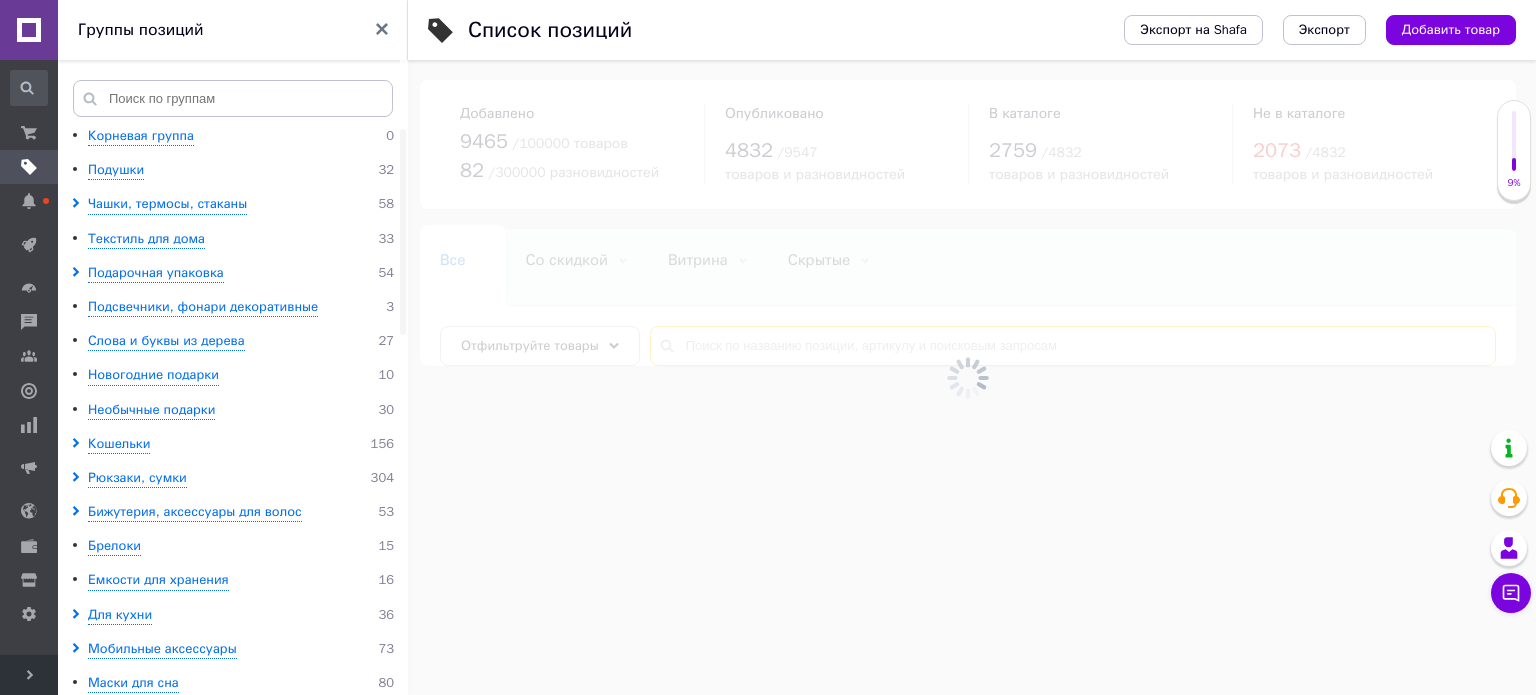 click at bounding box center (1073, 346) 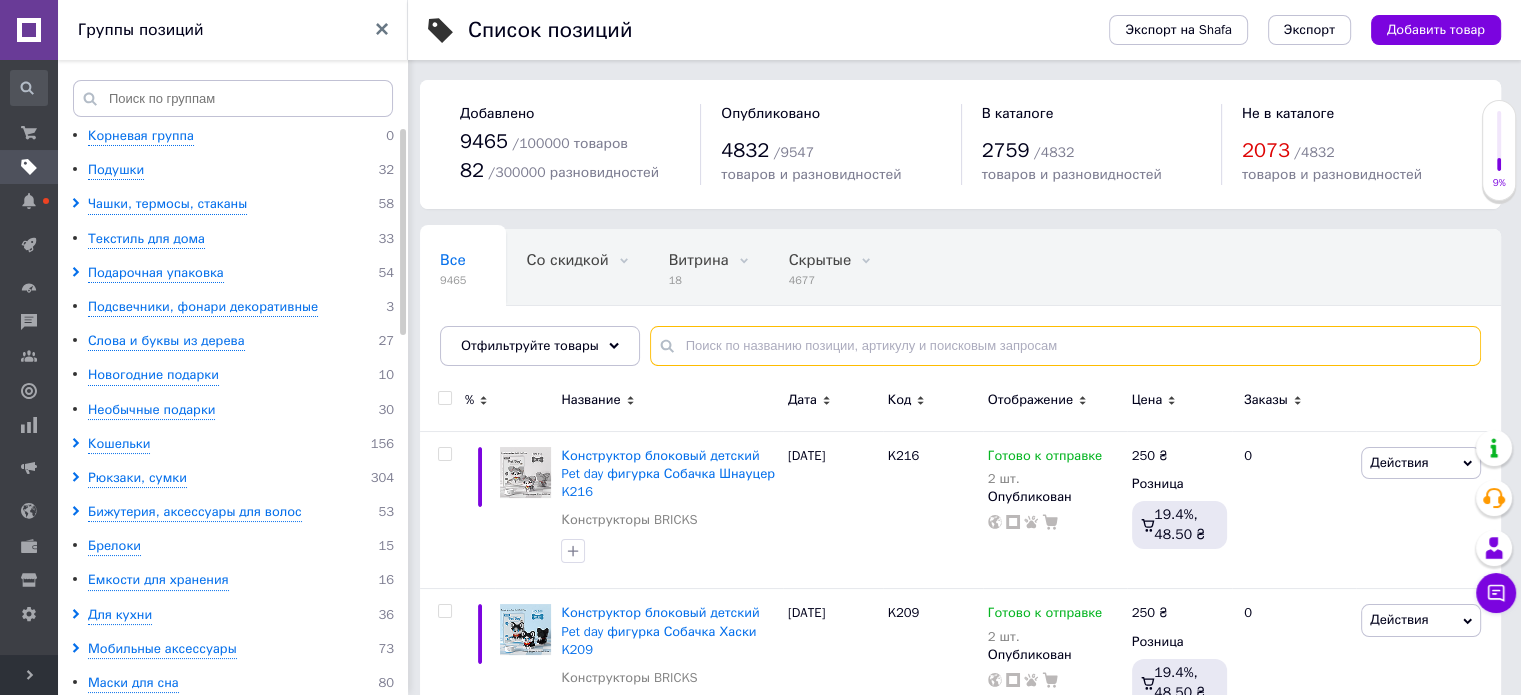 paste on "N-1340-1" 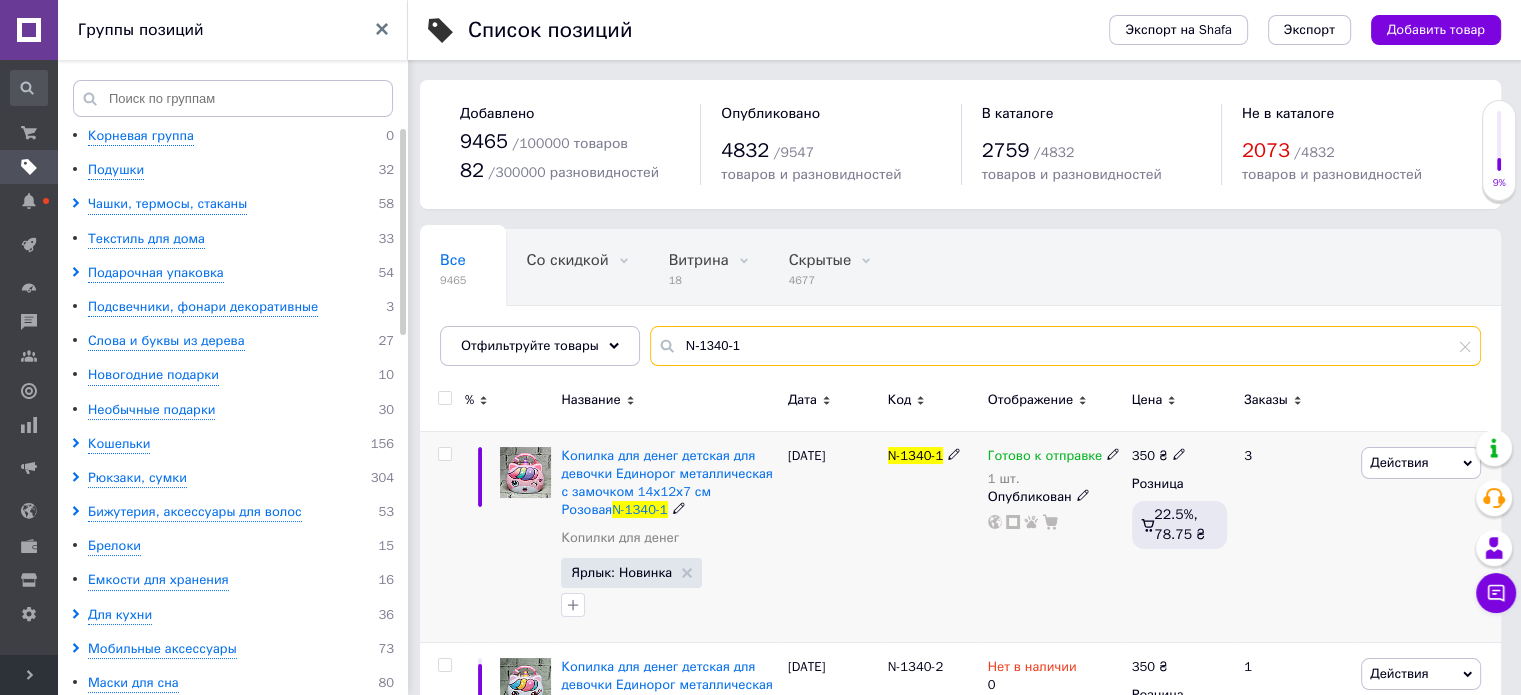 type on "N-1340-1" 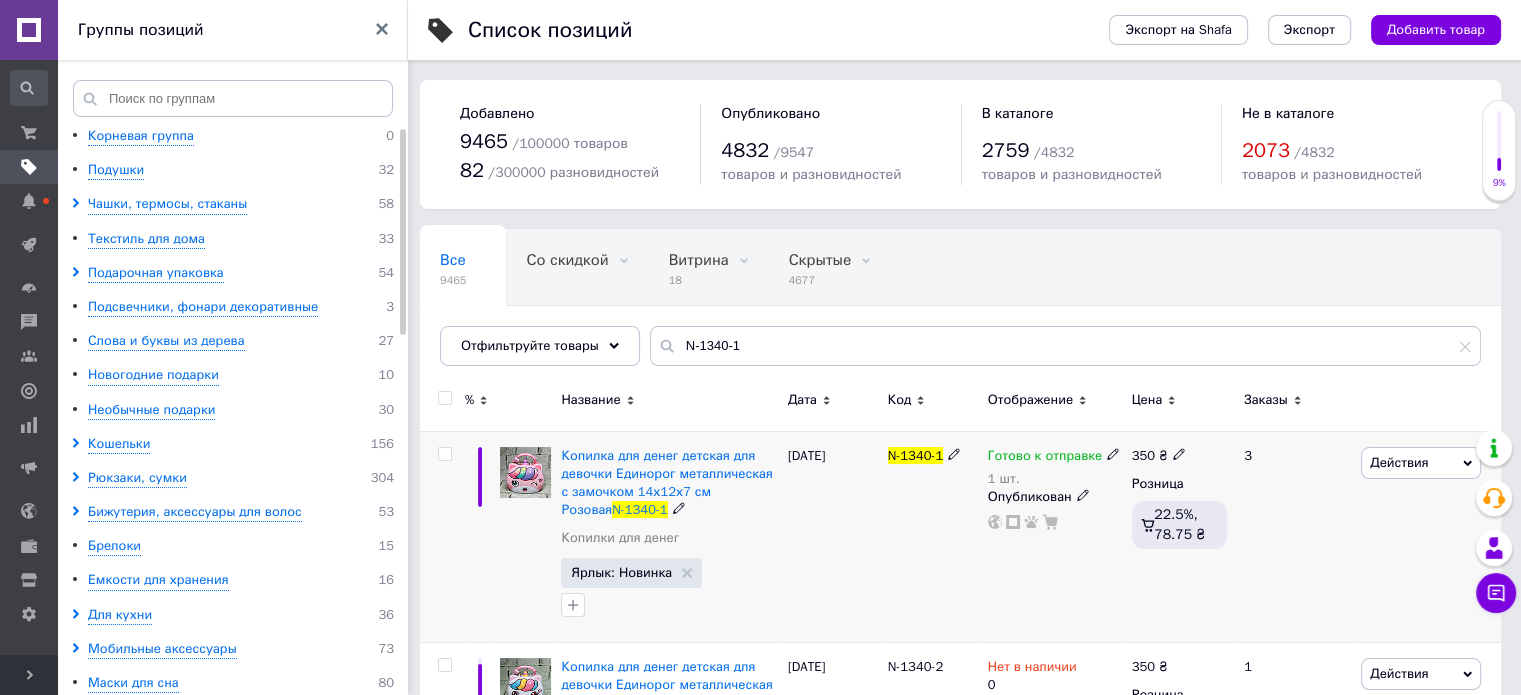 click 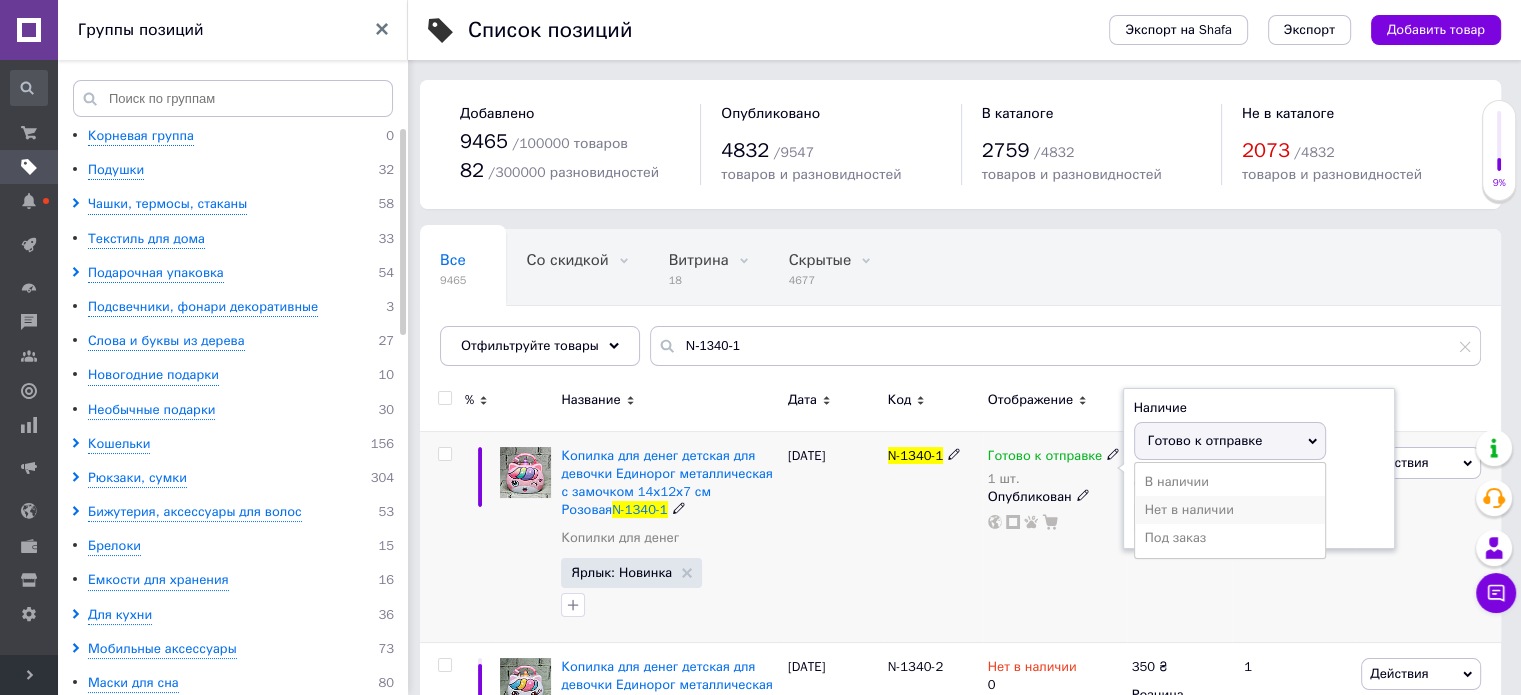 click on "Нет в наличии" at bounding box center [1230, 510] 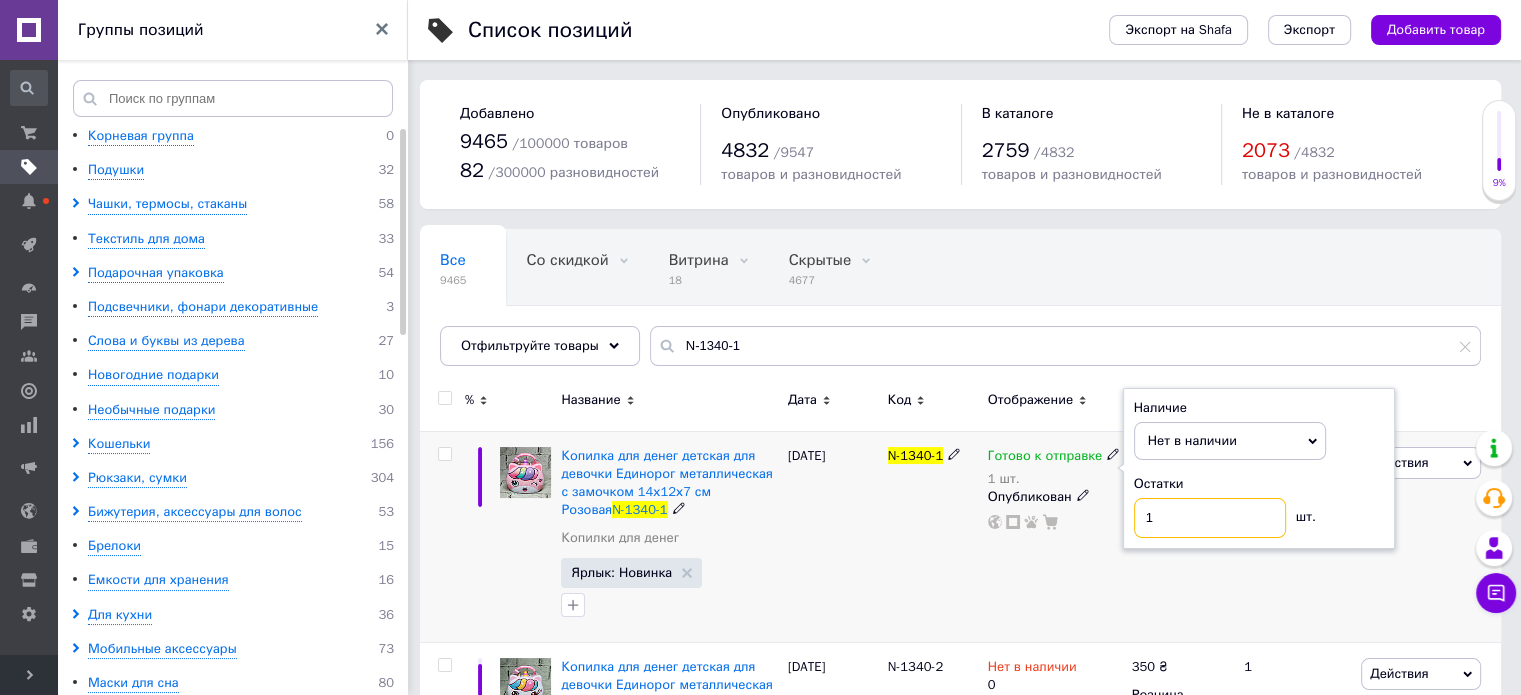 click on "1" at bounding box center (1210, 518) 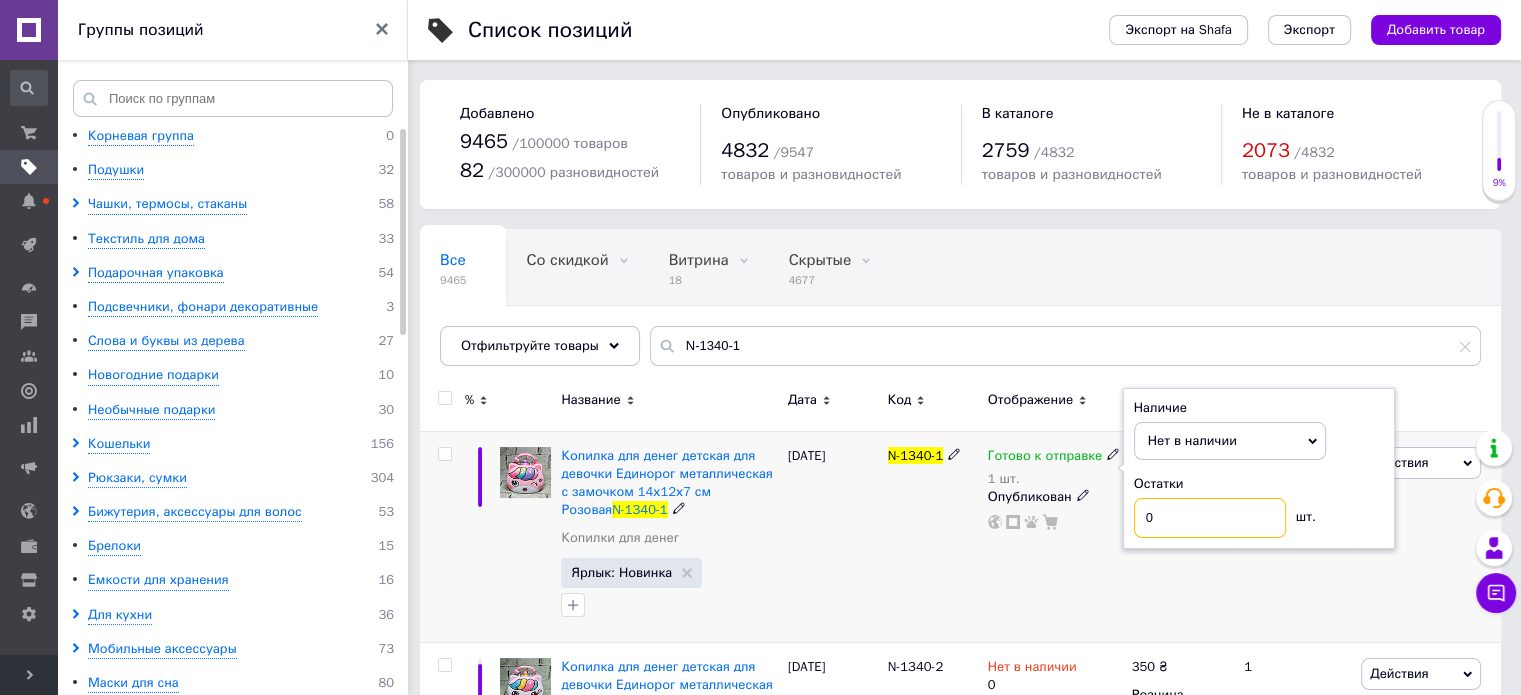 type on "0" 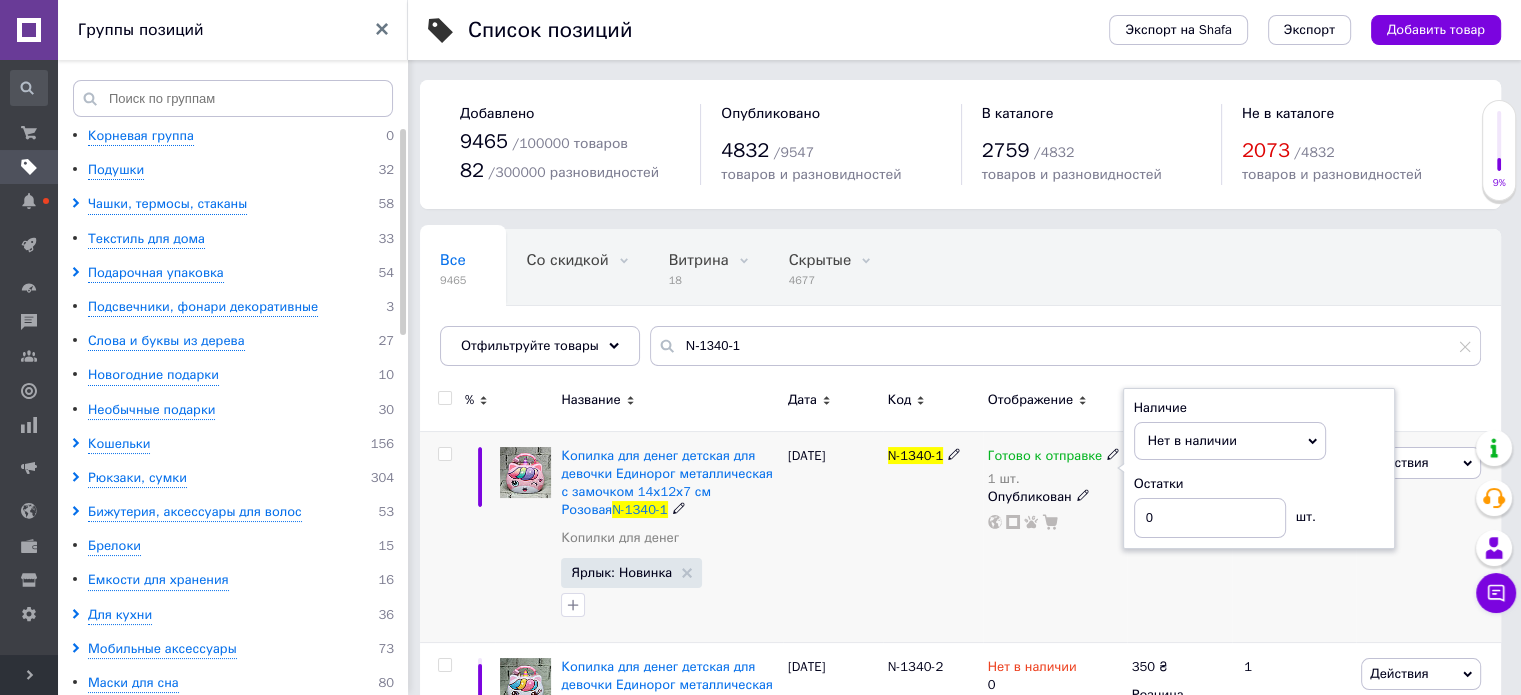 click on "N-1340-1" at bounding box center (933, 536) 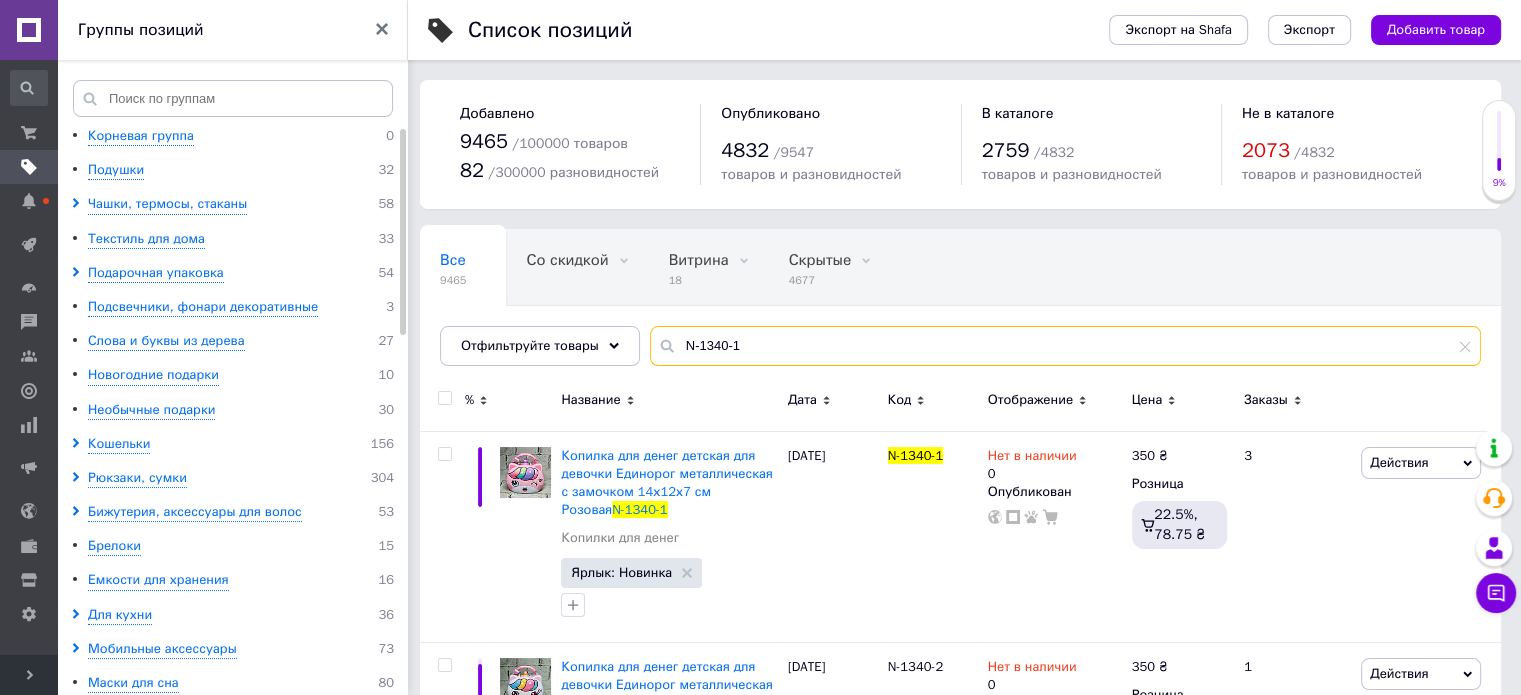 click on "N-1340-1" at bounding box center (1065, 346) 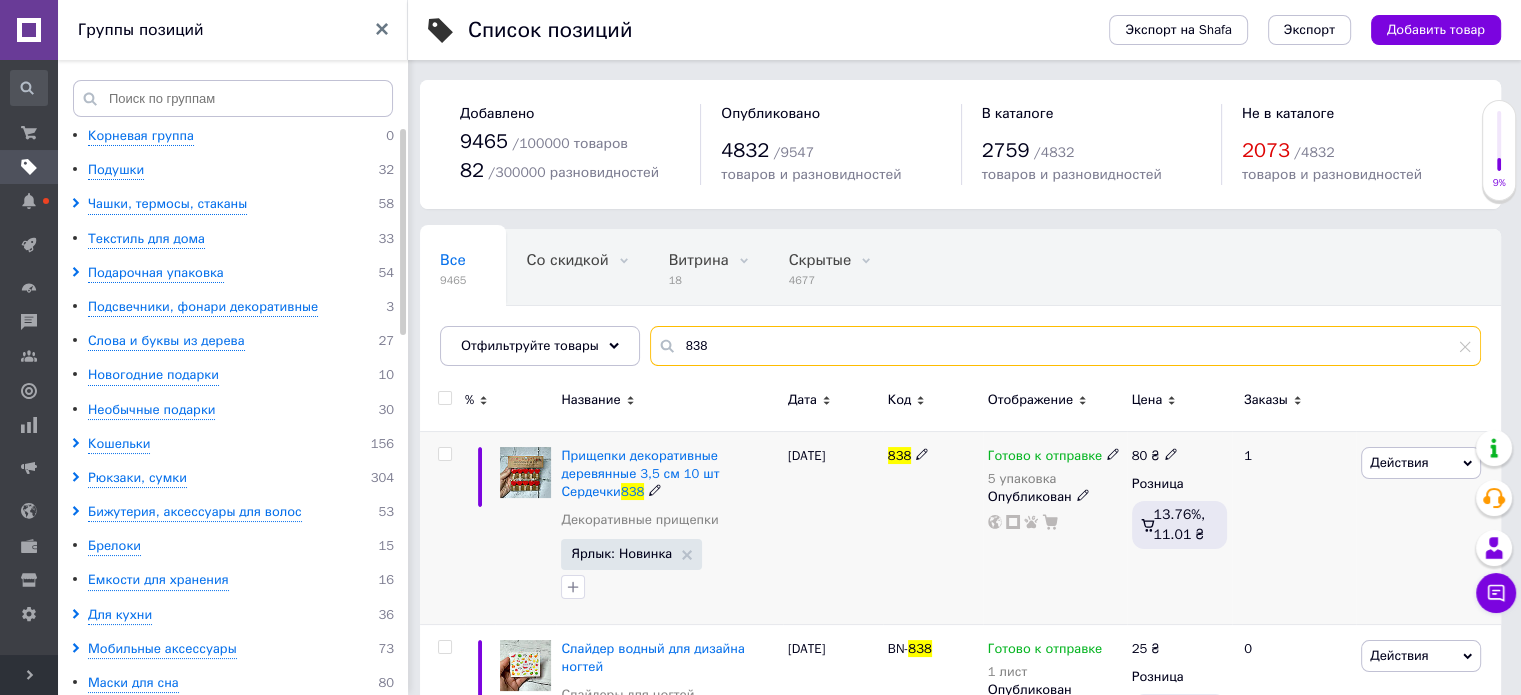 type on "838" 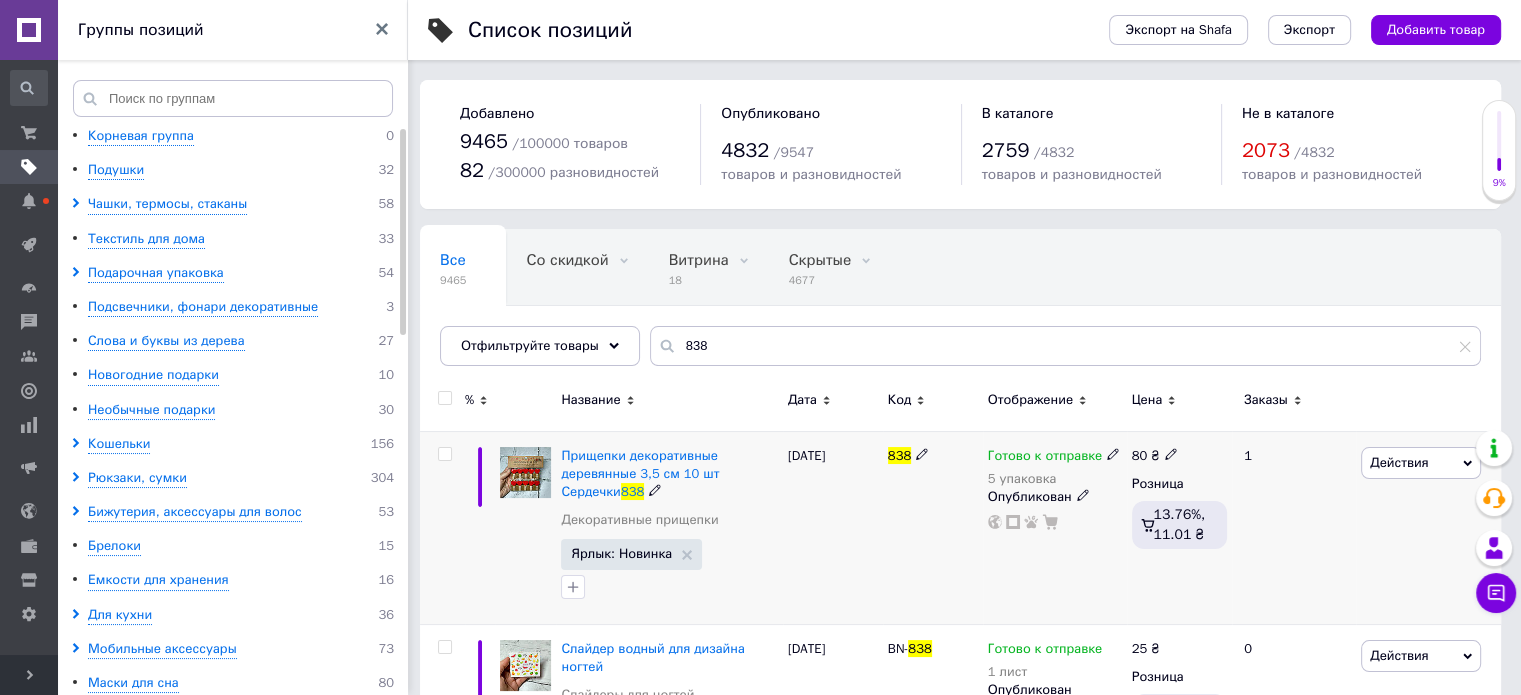 click 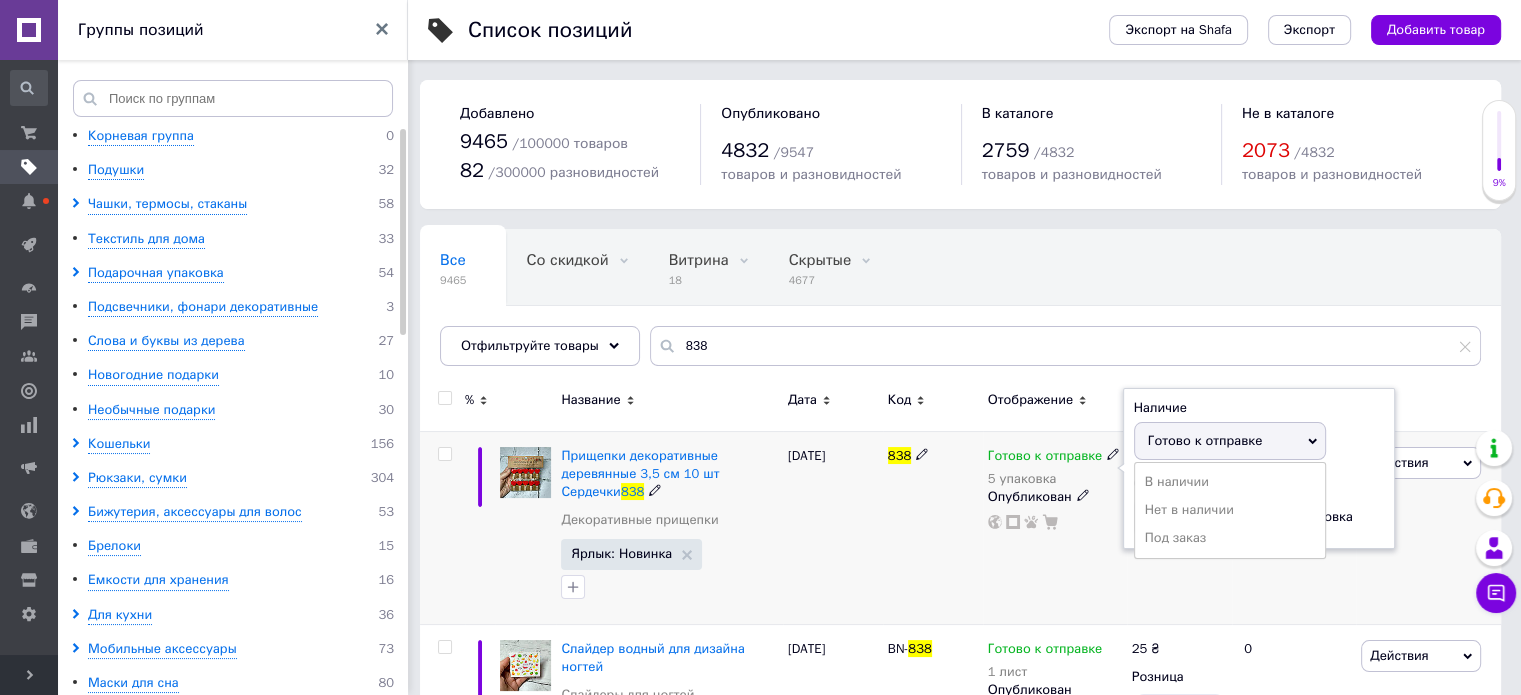 click on "Наличие Готово к отправке В наличии Нет в наличии Под заказ Остатки 5 упаковка" at bounding box center (1259, 469) 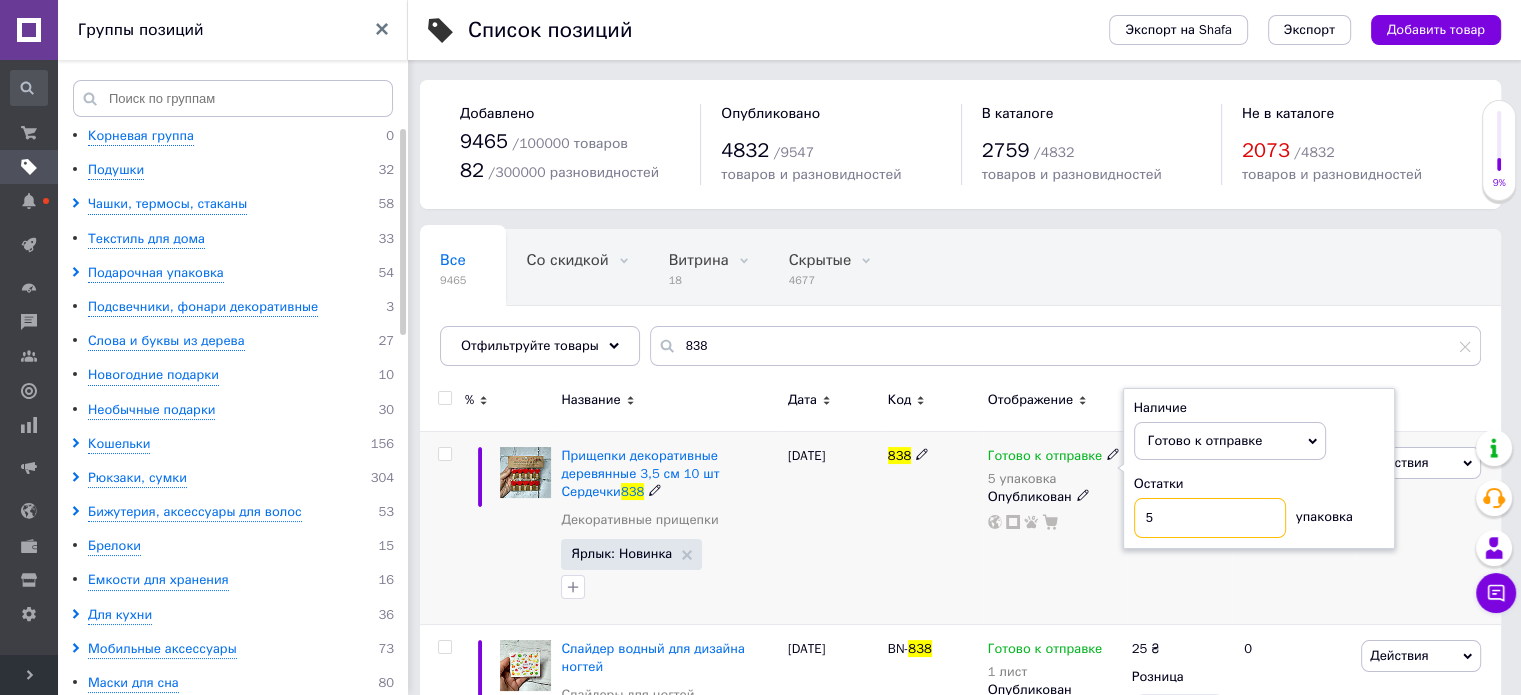 click on "5" at bounding box center (1210, 518) 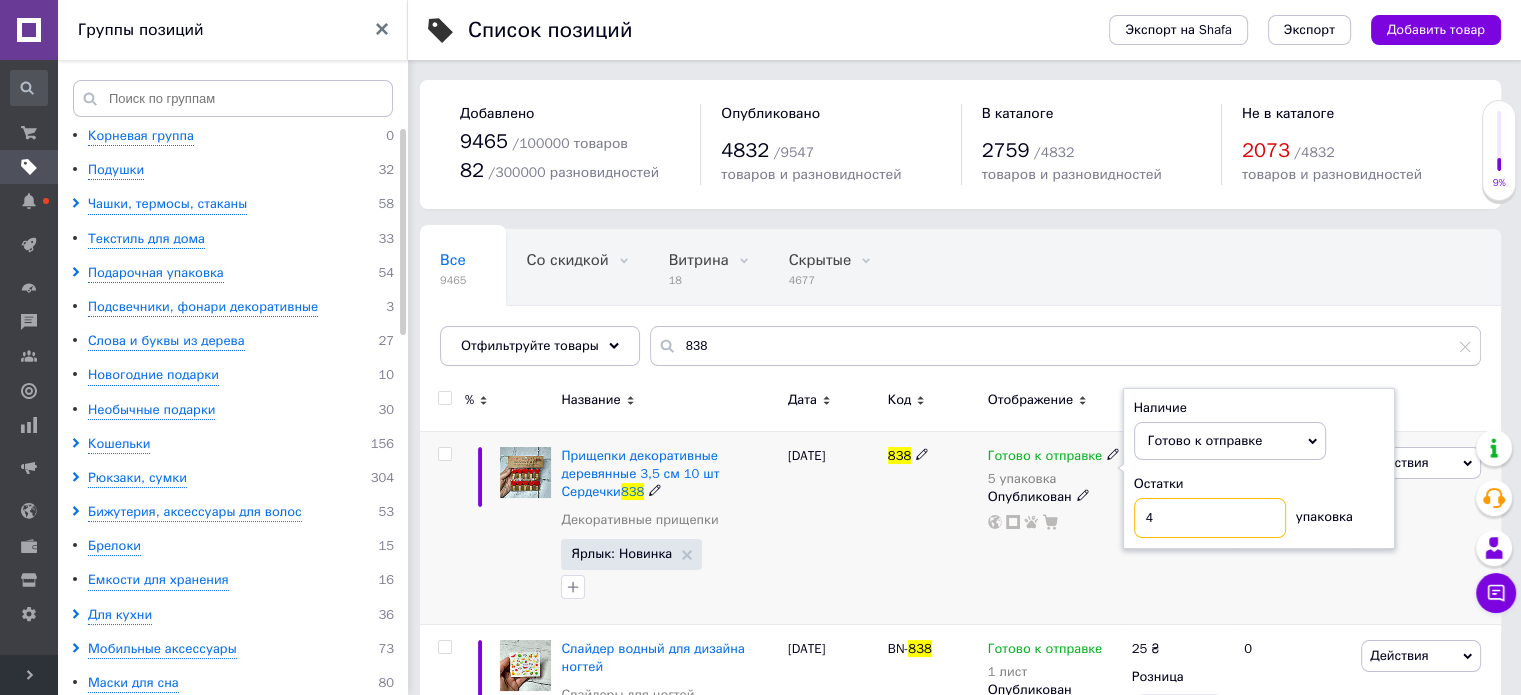type on "4" 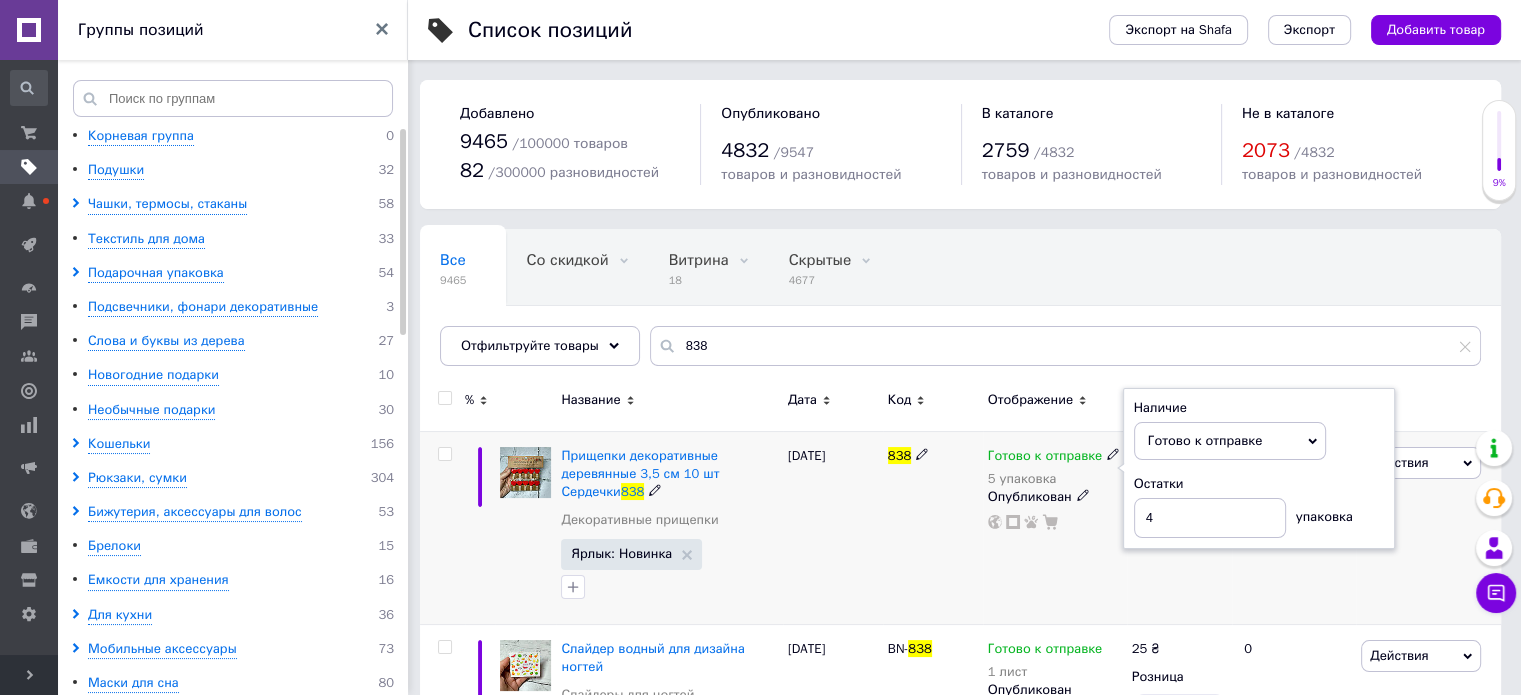 click on "838" at bounding box center (933, 527) 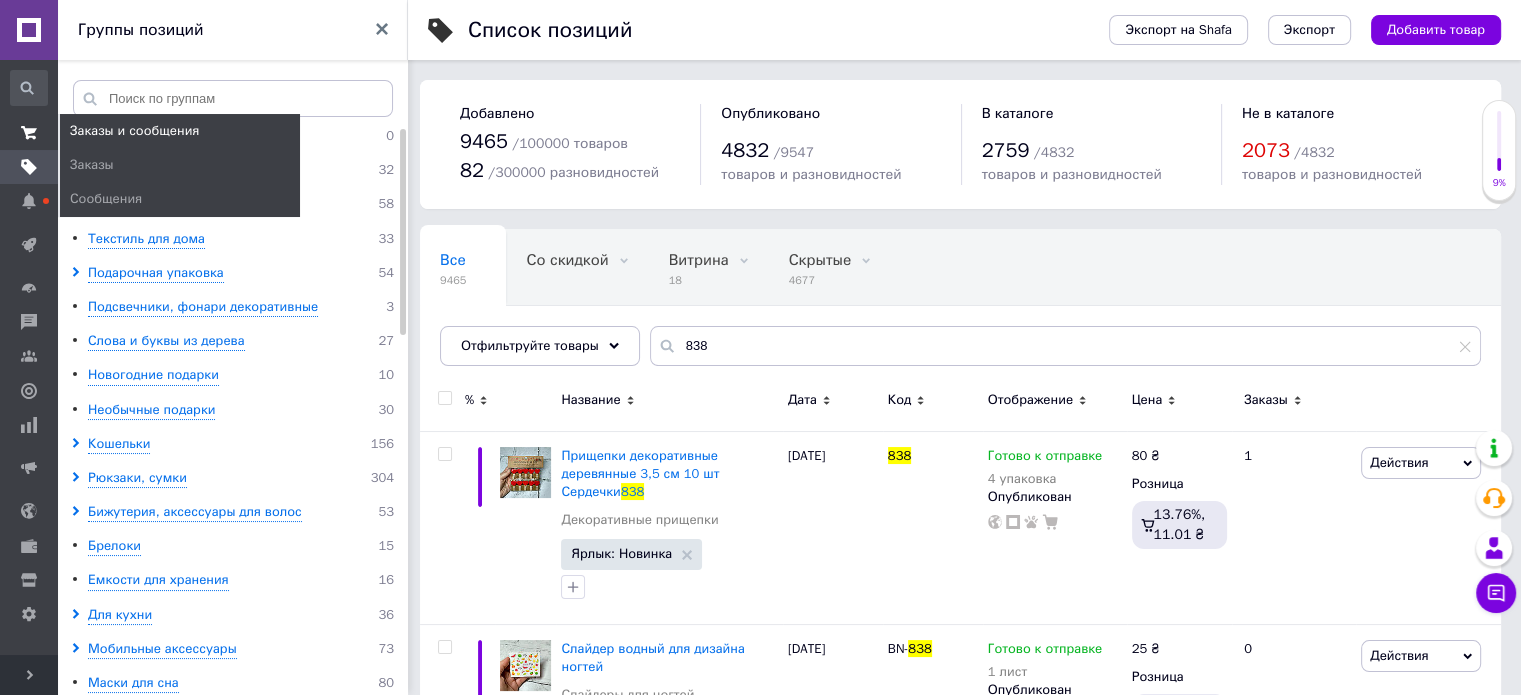 click on "Заказы и сообщения" at bounding box center (29, 133) 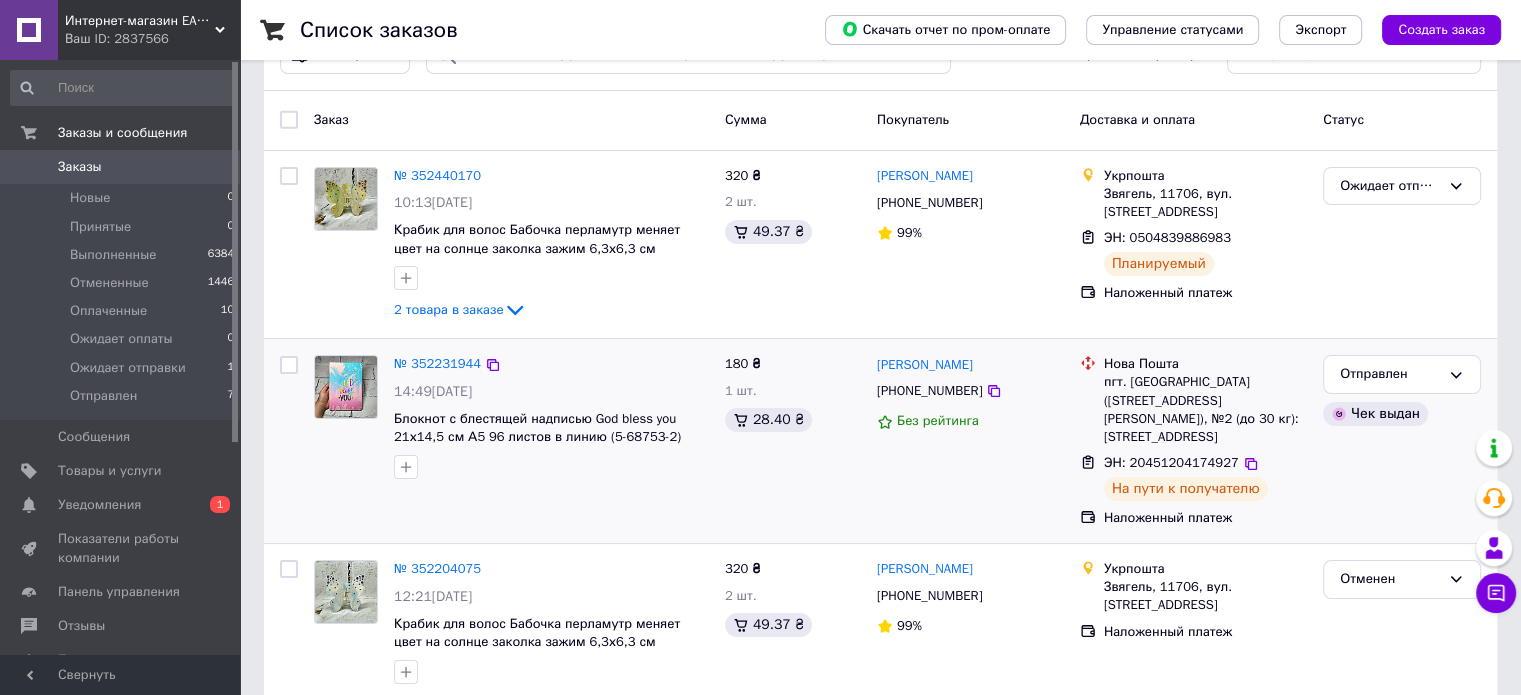 scroll, scrollTop: 100, scrollLeft: 0, axis: vertical 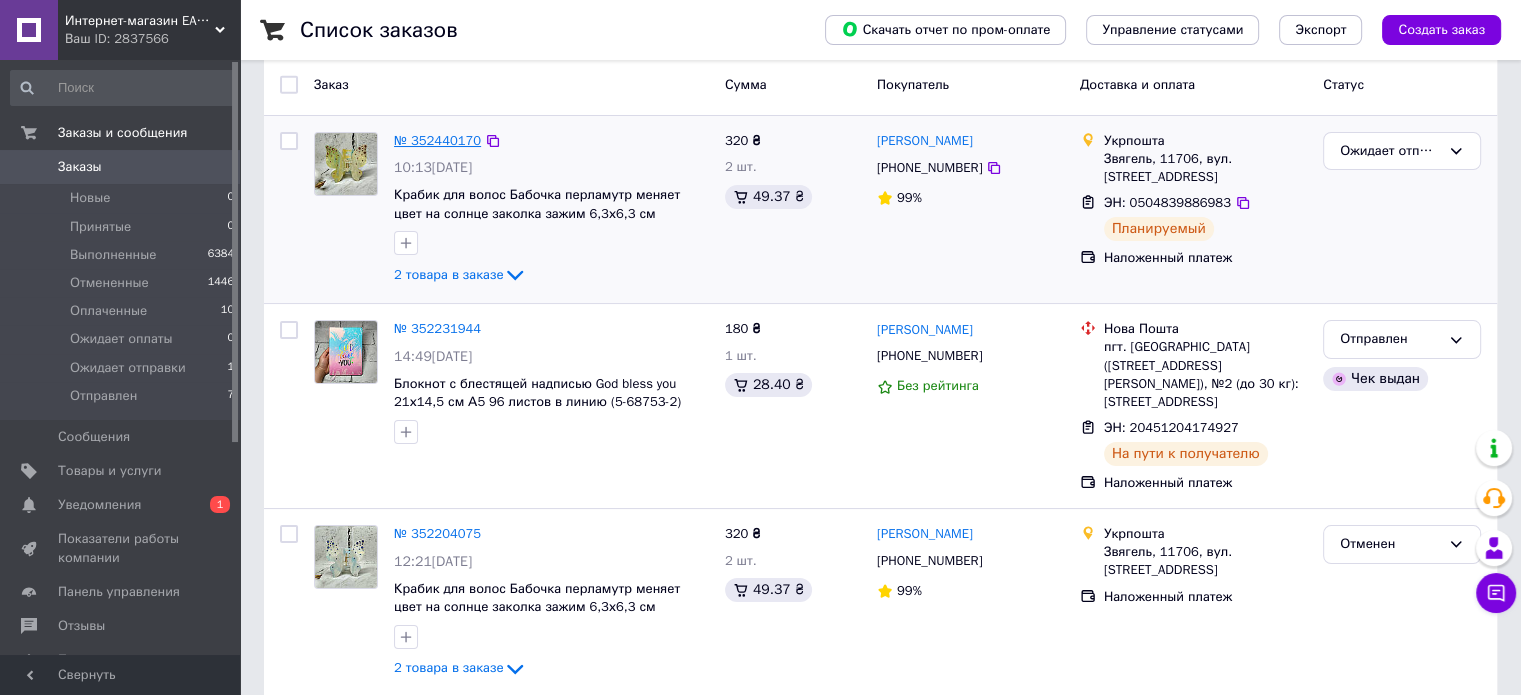 click on "№ 352440170" at bounding box center (437, 140) 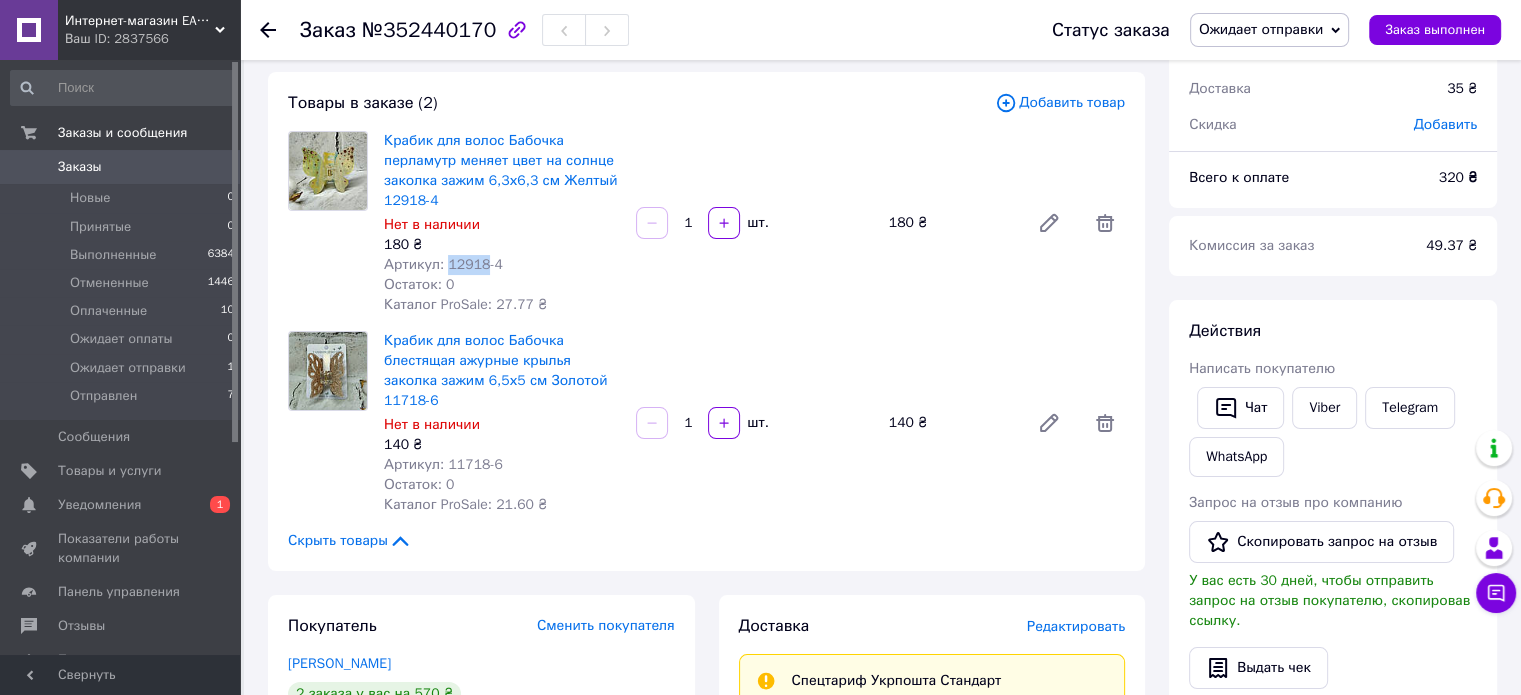 drag, startPoint x: 446, startPoint y: 267, endPoint x: 482, endPoint y: 263, distance: 36.221542 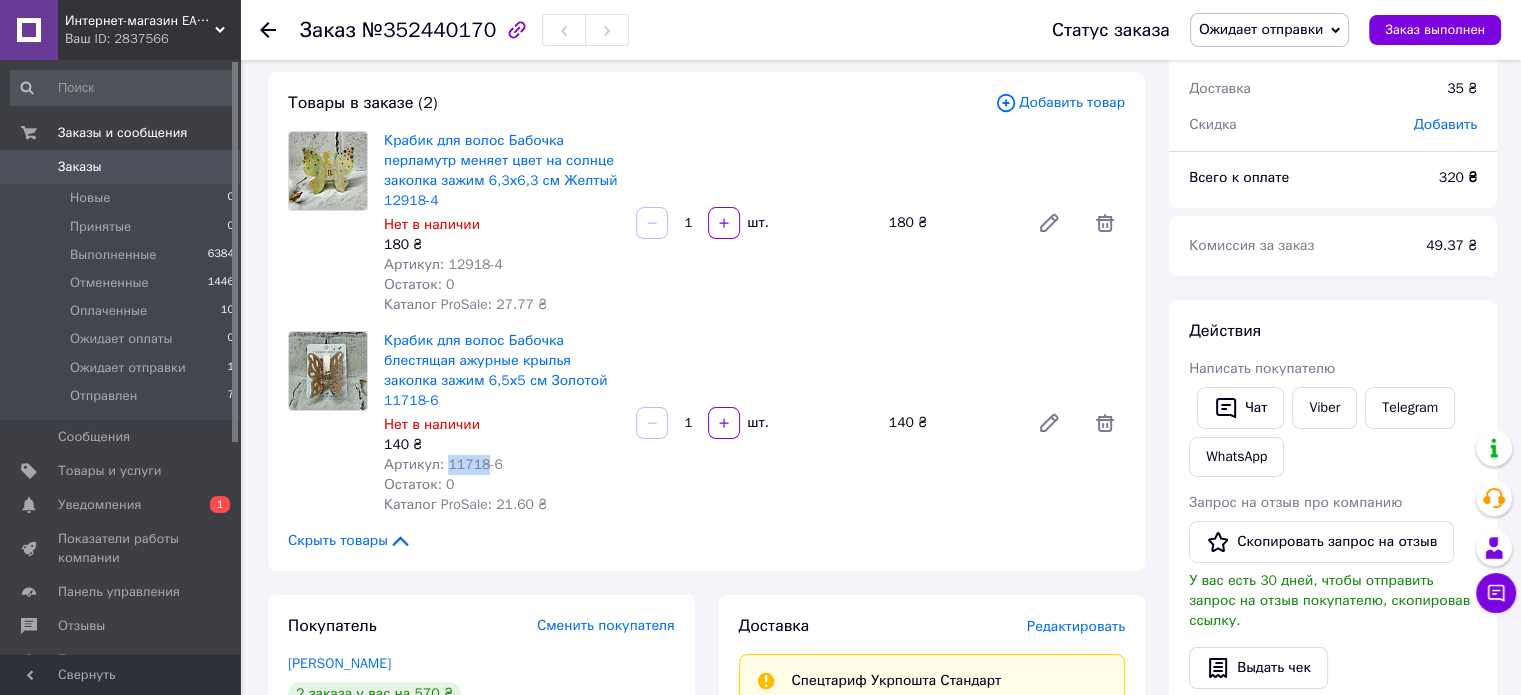 drag, startPoint x: 443, startPoint y: 443, endPoint x: 480, endPoint y: 443, distance: 37 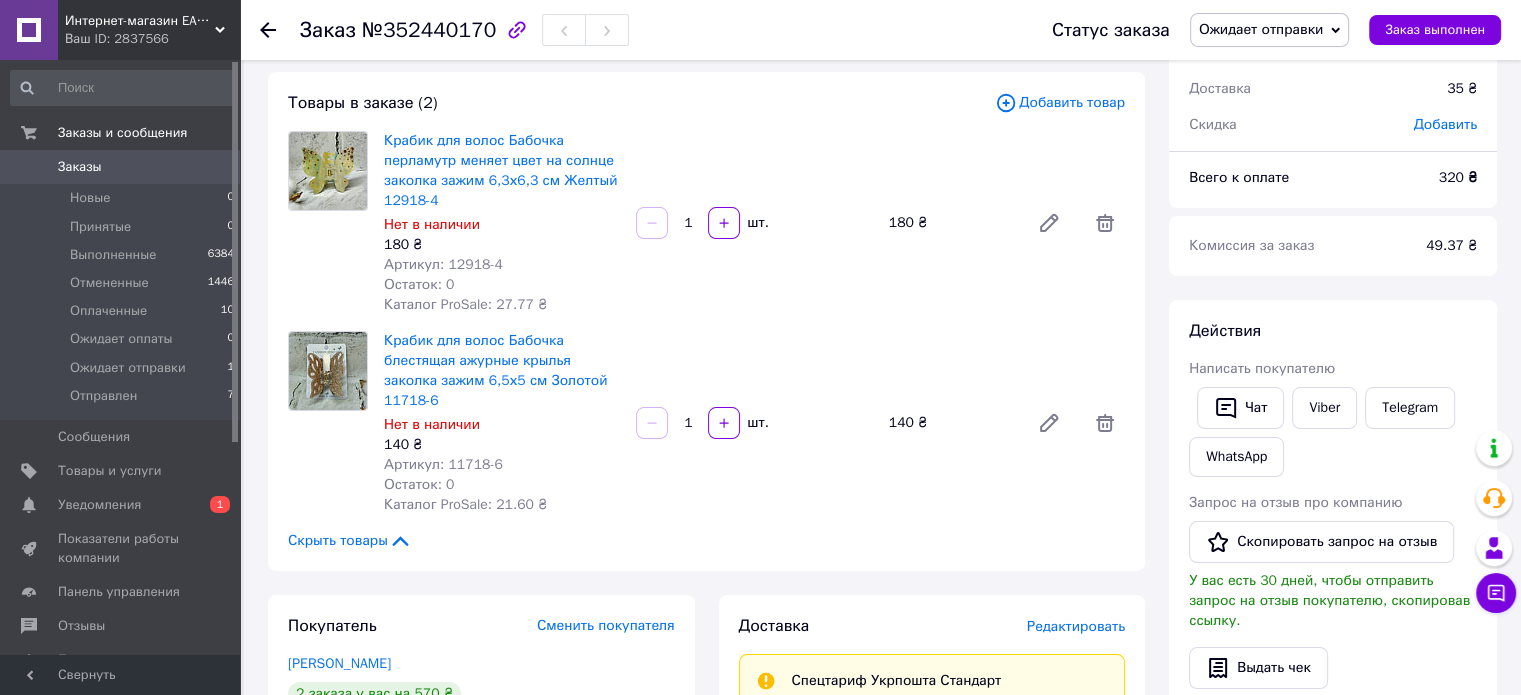 click on "Артикул: 11718-6" at bounding box center (443, 464) 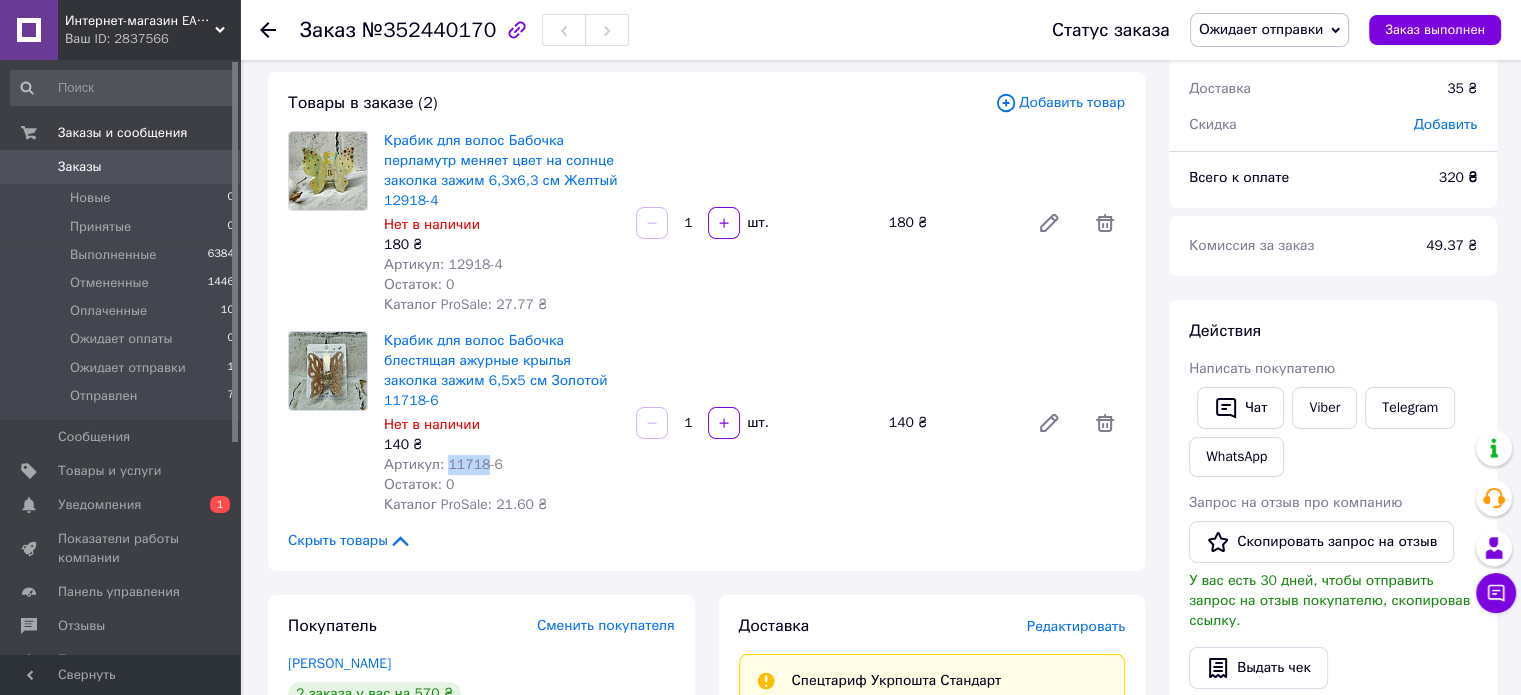 drag, startPoint x: 480, startPoint y: 444, endPoint x: 444, endPoint y: 448, distance: 36.221542 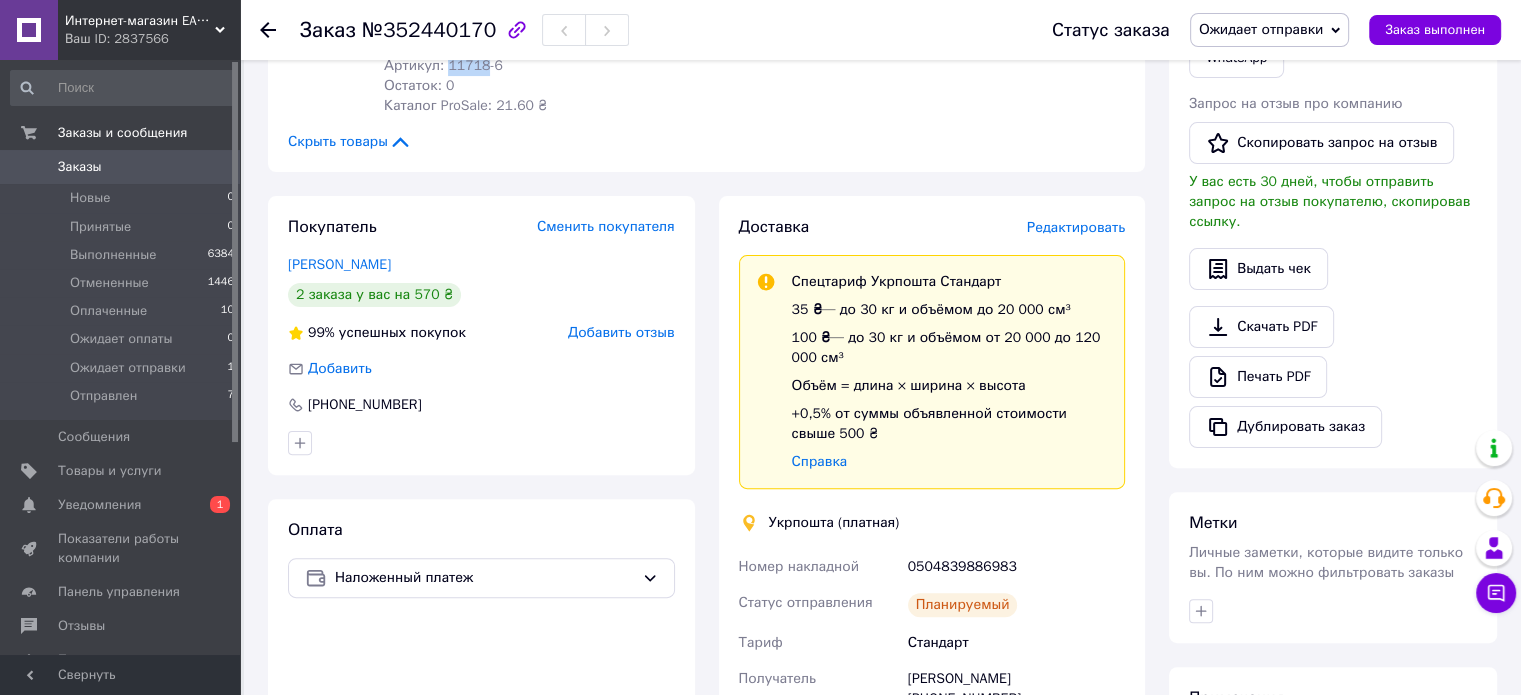 scroll, scrollTop: 500, scrollLeft: 0, axis: vertical 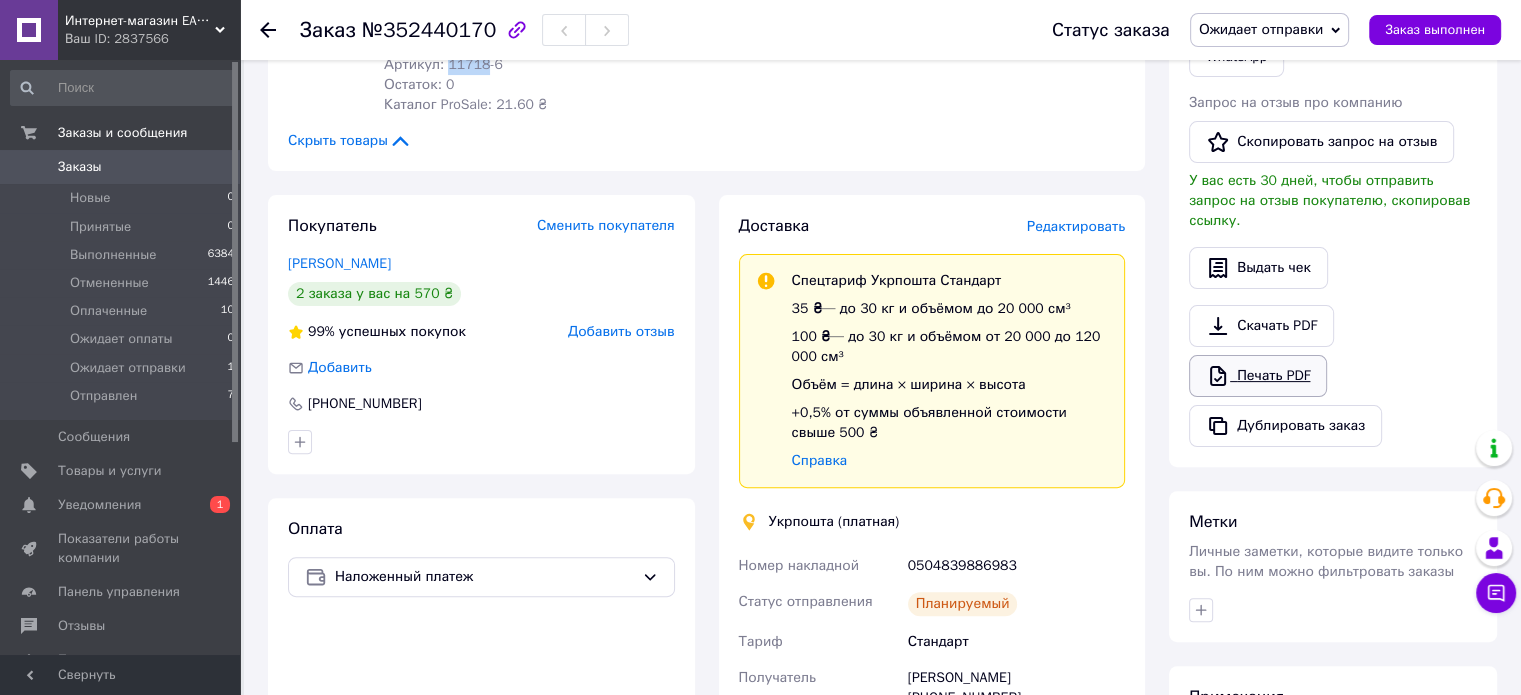 click on "Печать PDF" at bounding box center (1258, 376) 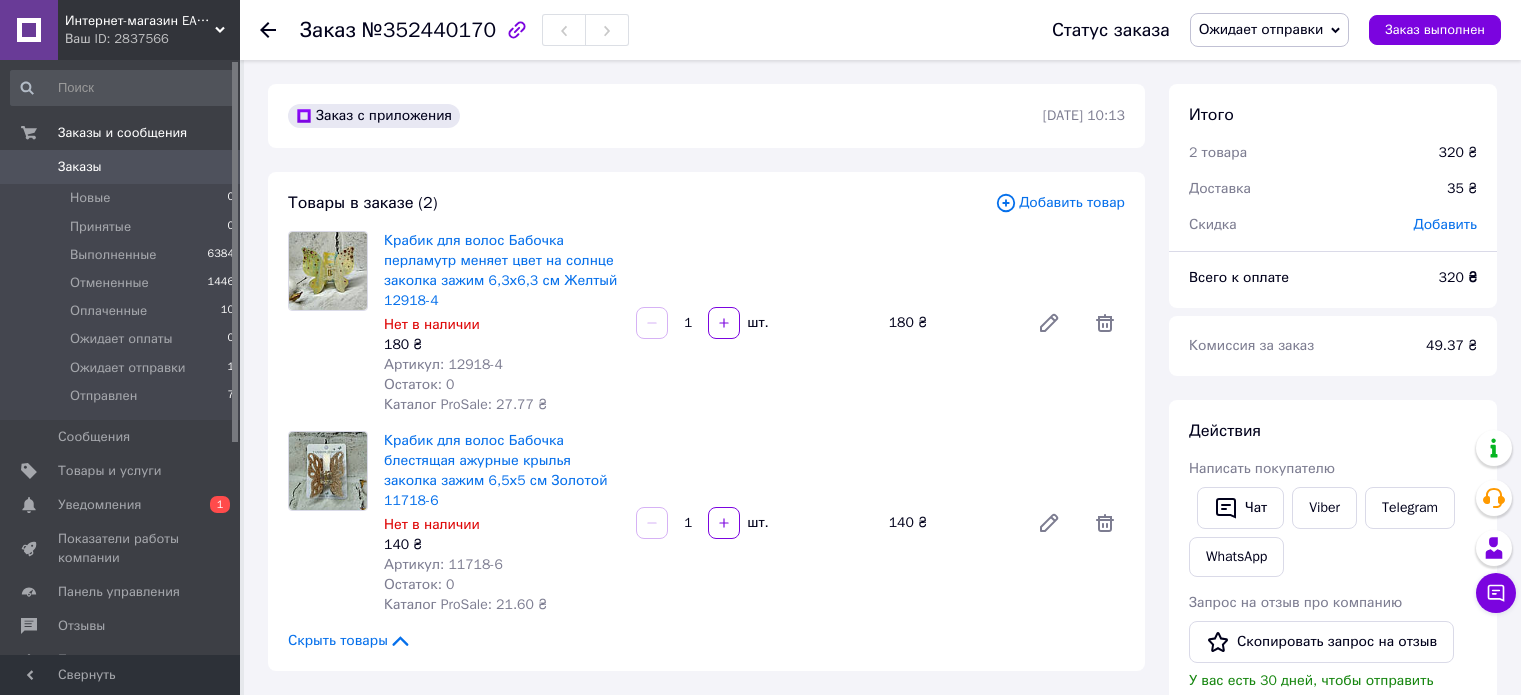 scroll, scrollTop: 219, scrollLeft: 0, axis: vertical 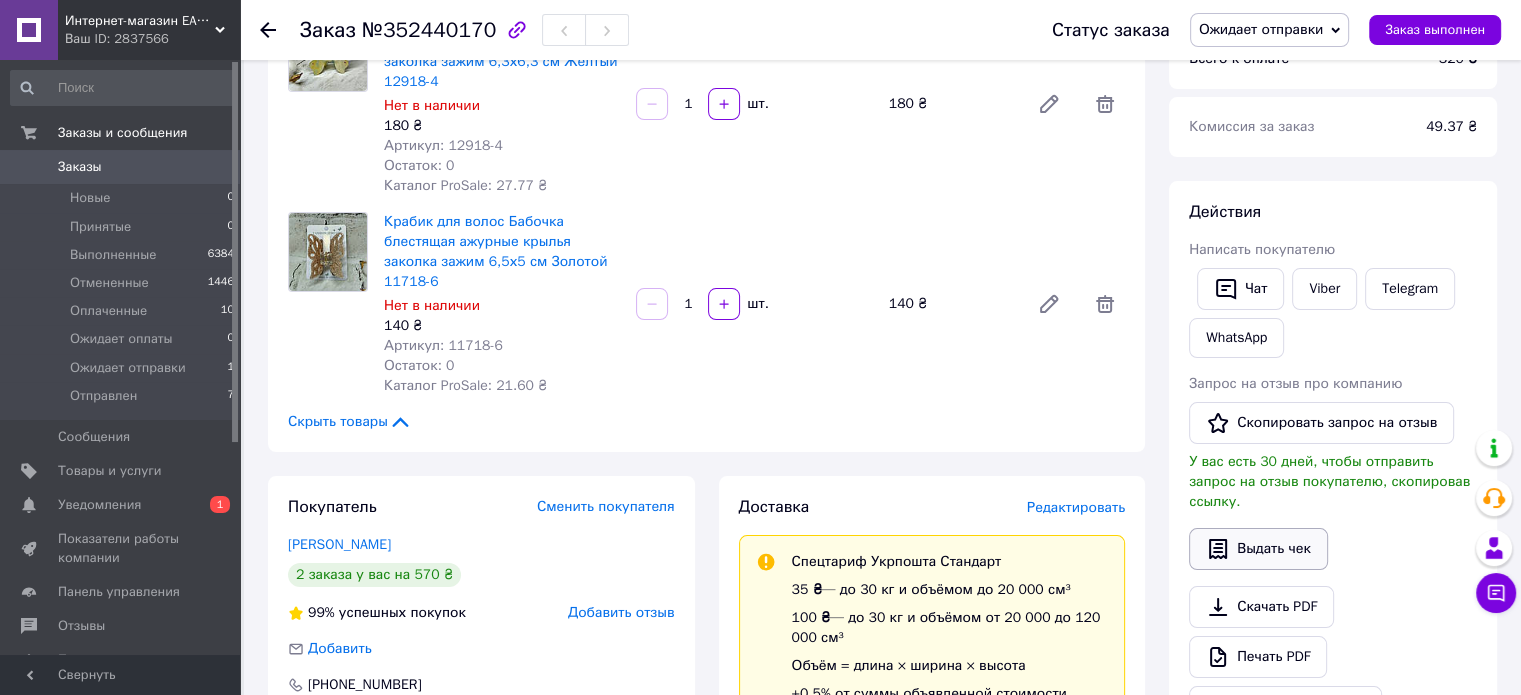 click on "Выдать чек" at bounding box center [1258, 549] 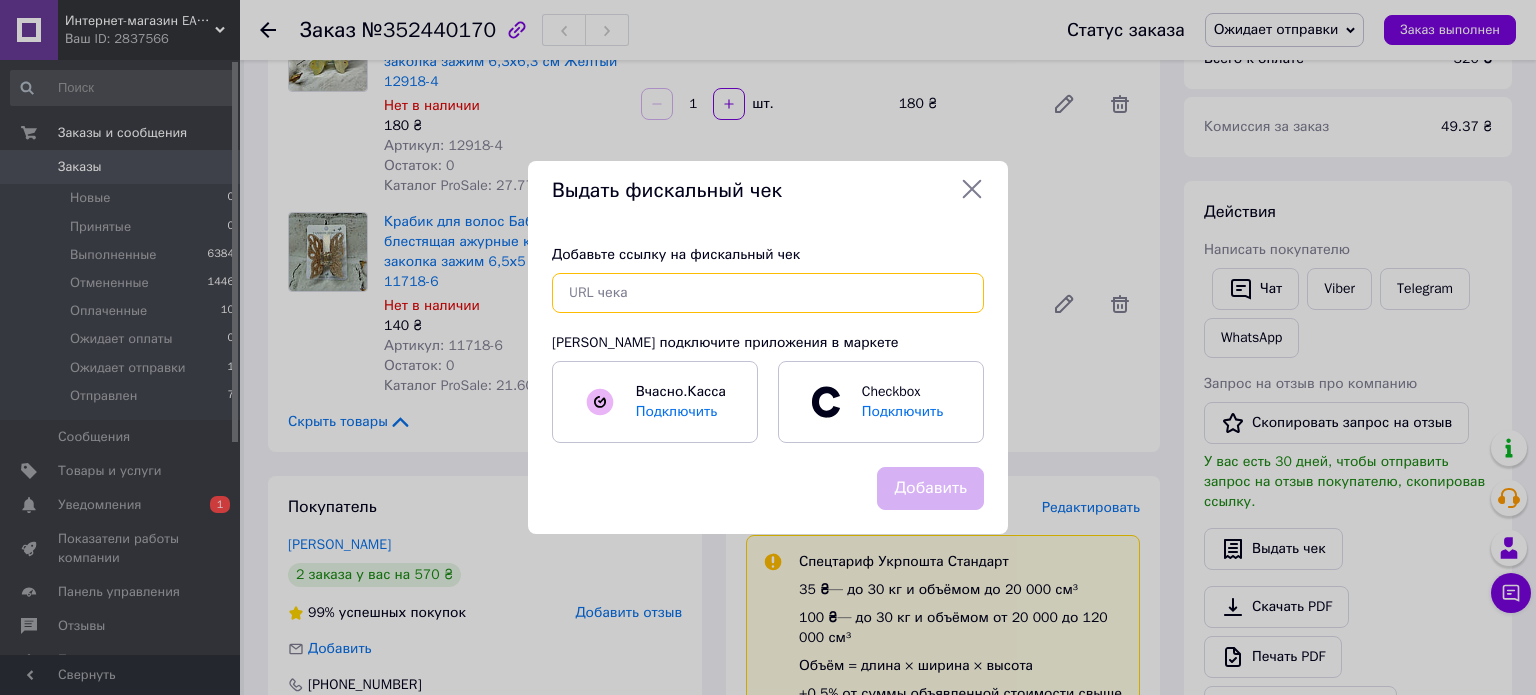click at bounding box center [768, 293] 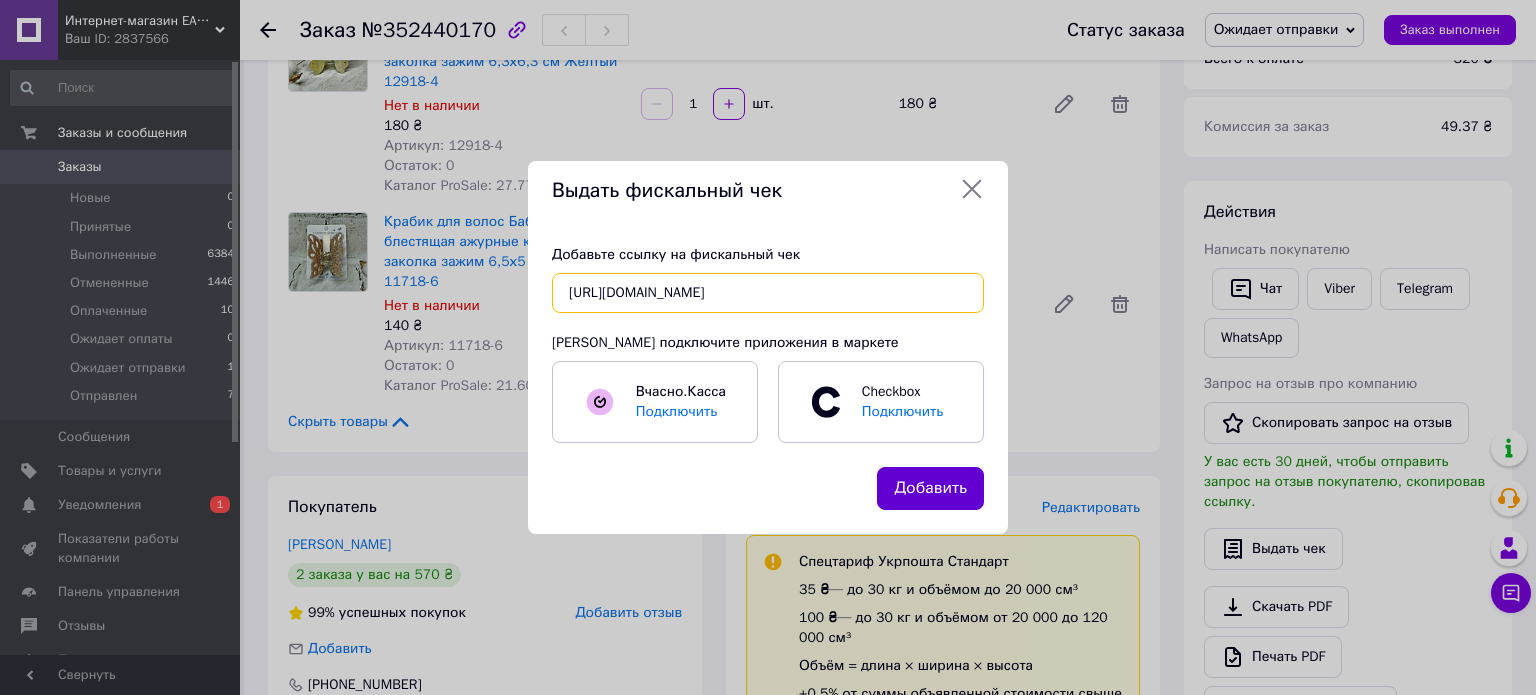 type on "[URL][DOMAIN_NAME]" 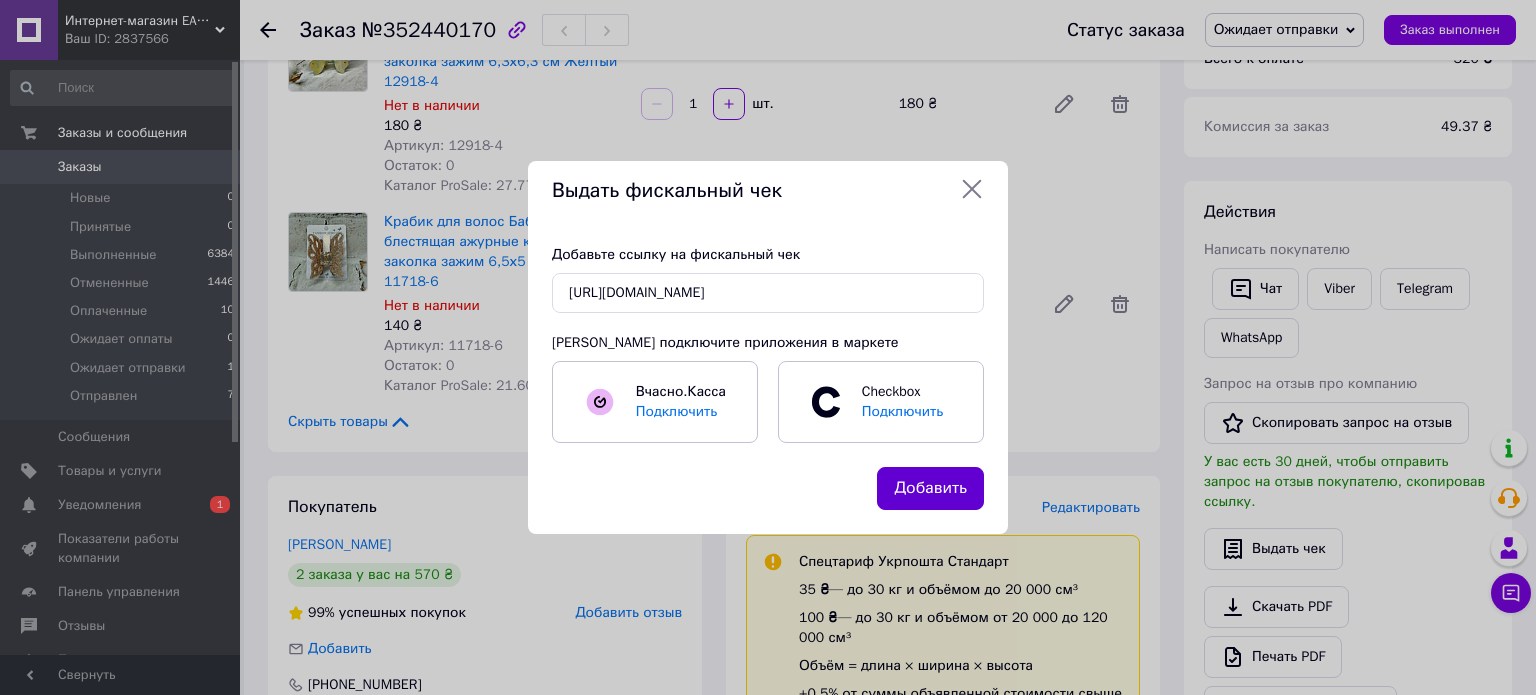 click on "Добавить" at bounding box center [930, 488] 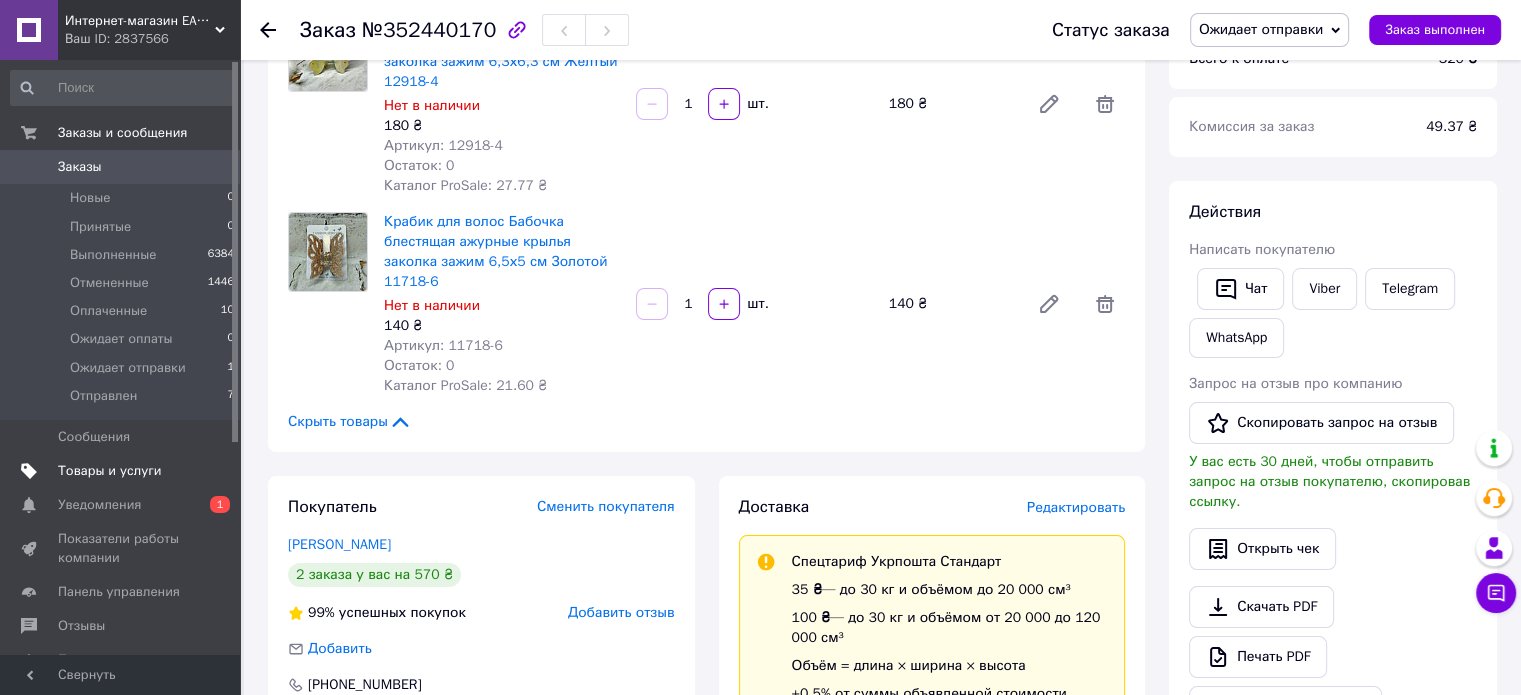 click on "Товары и услуги" at bounding box center [121, 471] 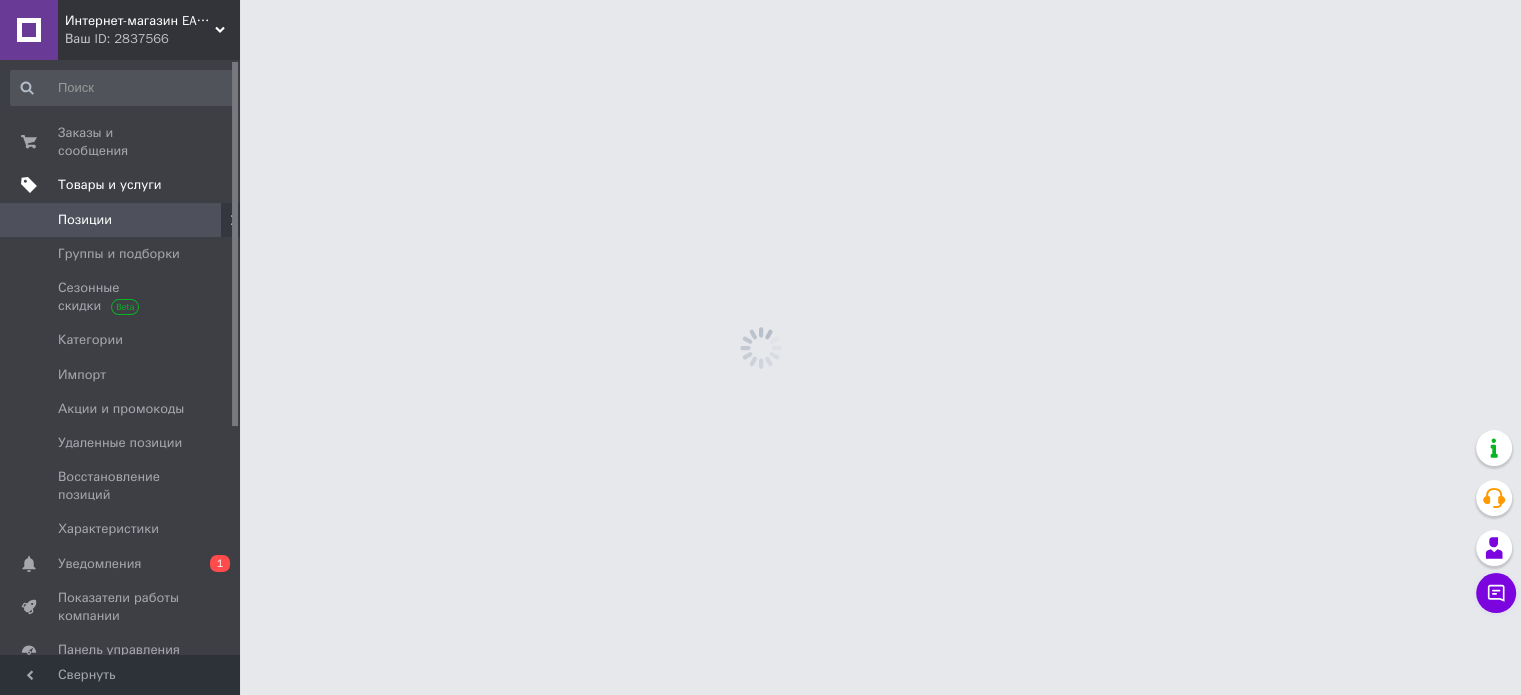 scroll, scrollTop: 0, scrollLeft: 0, axis: both 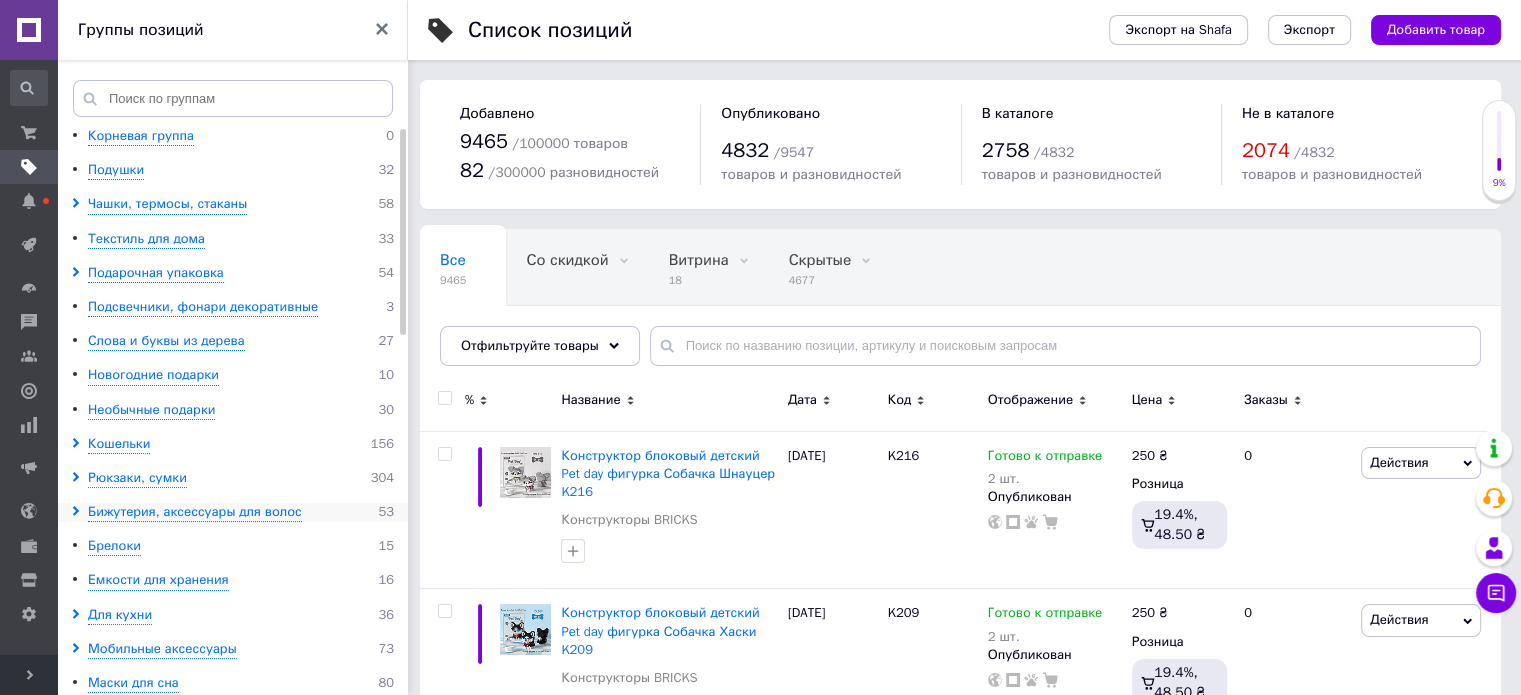 click 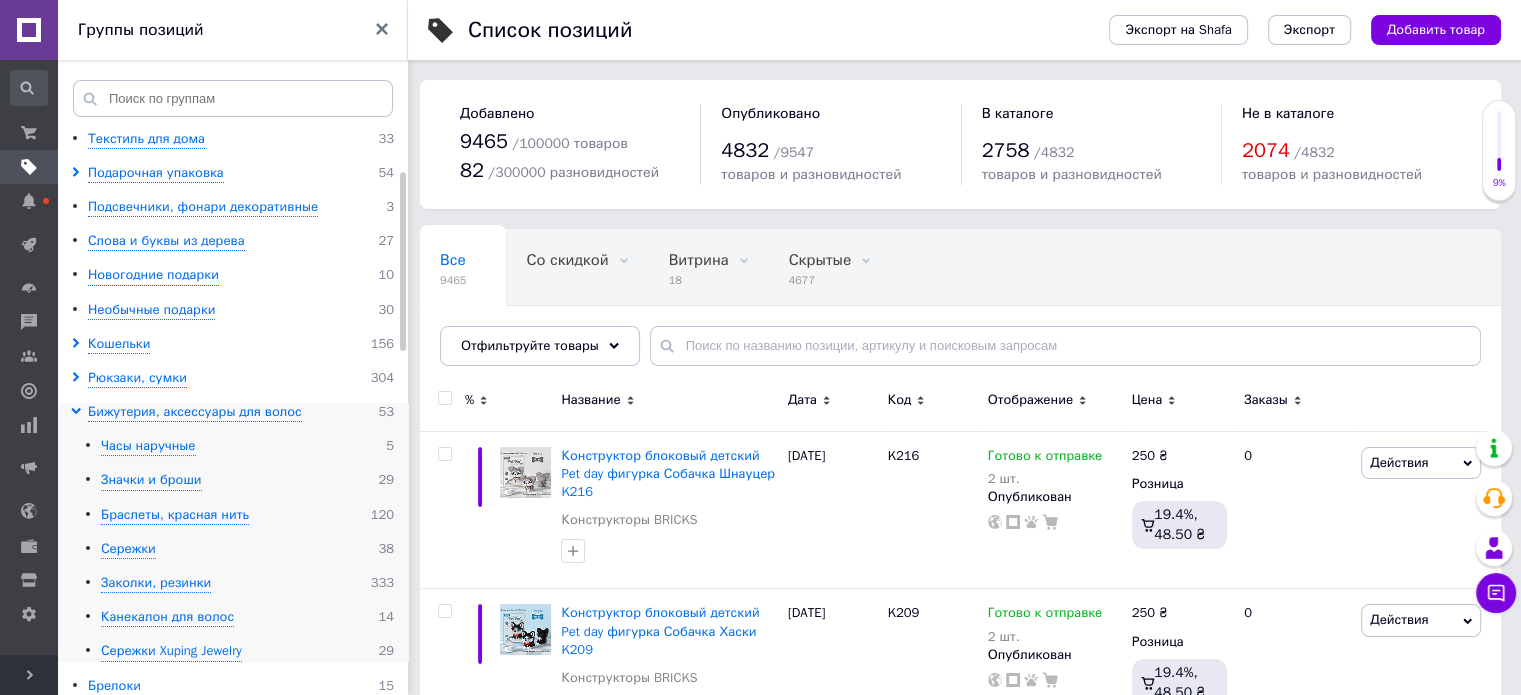 scroll, scrollTop: 200, scrollLeft: 0, axis: vertical 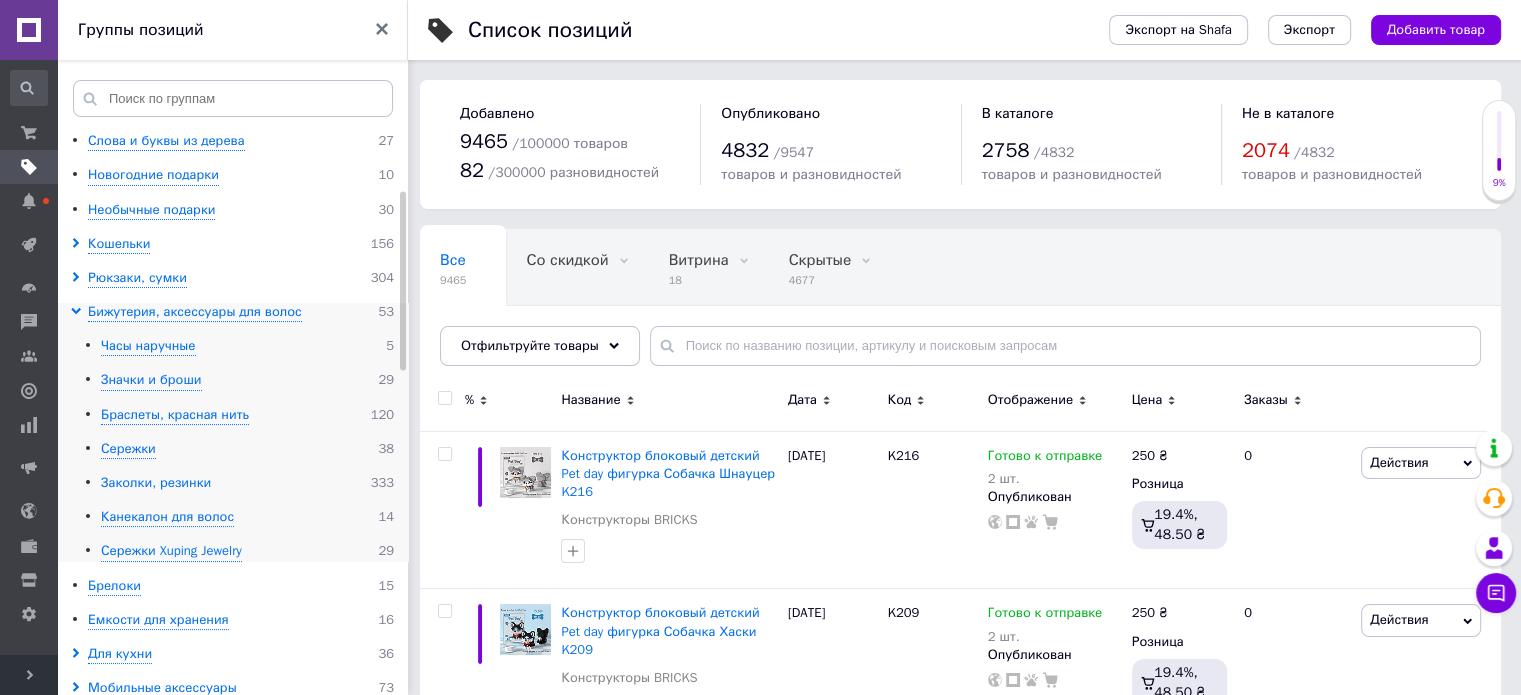 click on "Заколки, резинки" at bounding box center (156, 483) 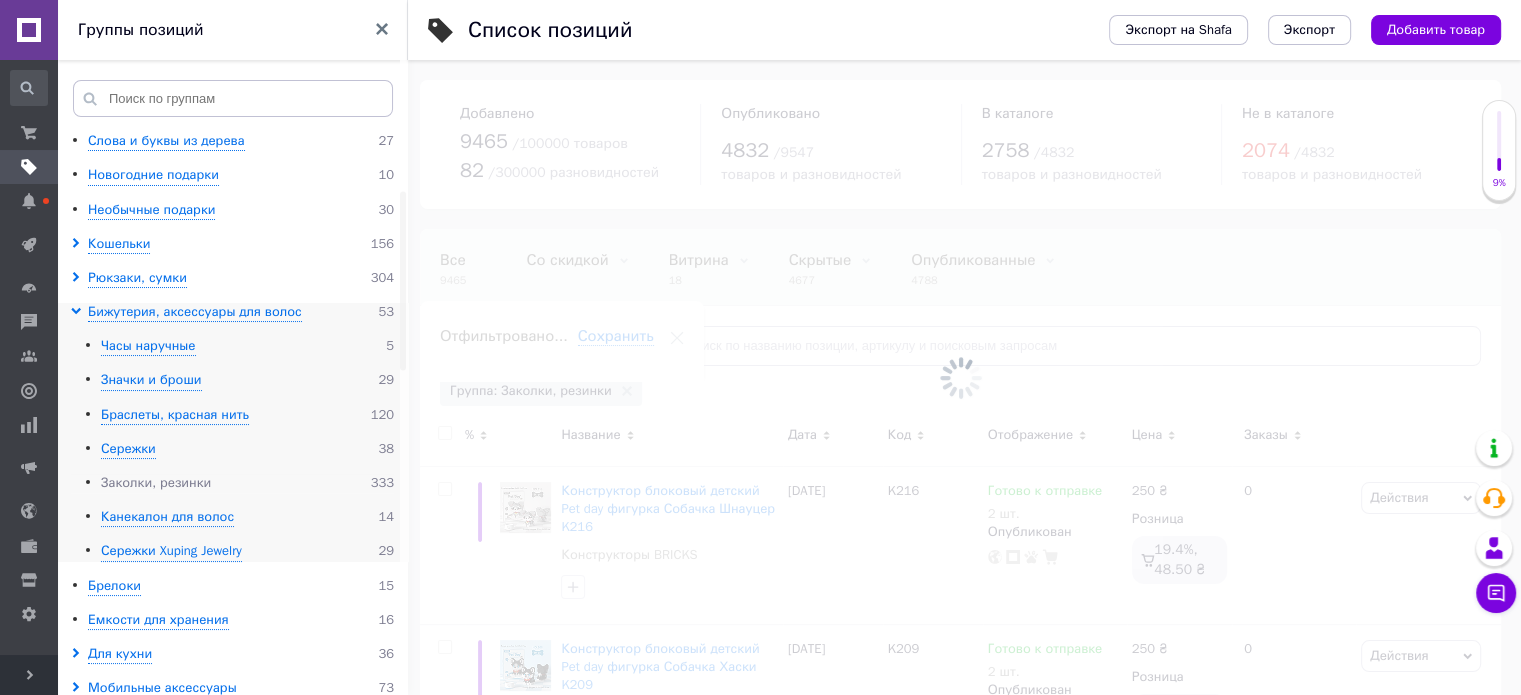 scroll, scrollTop: 0, scrollLeft: 13, axis: horizontal 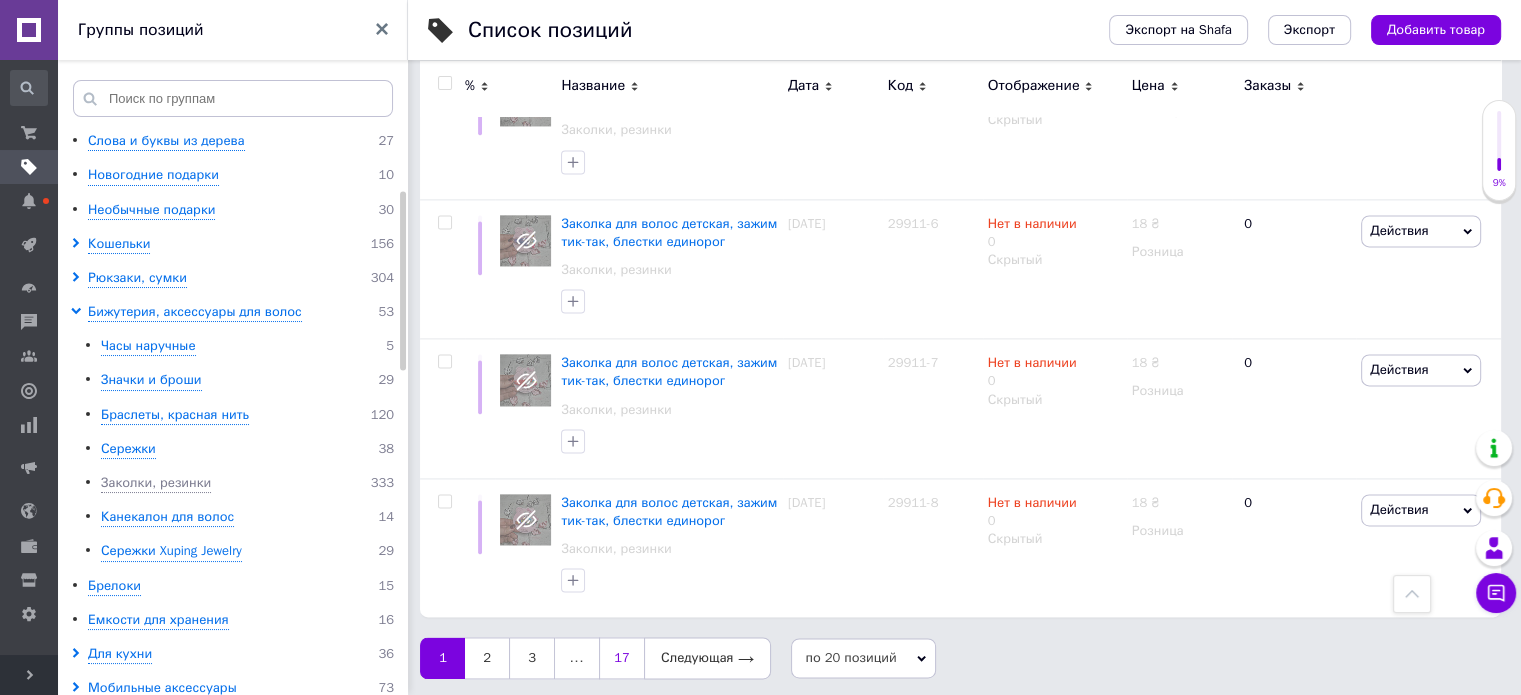 click on "17" at bounding box center (621, 658) 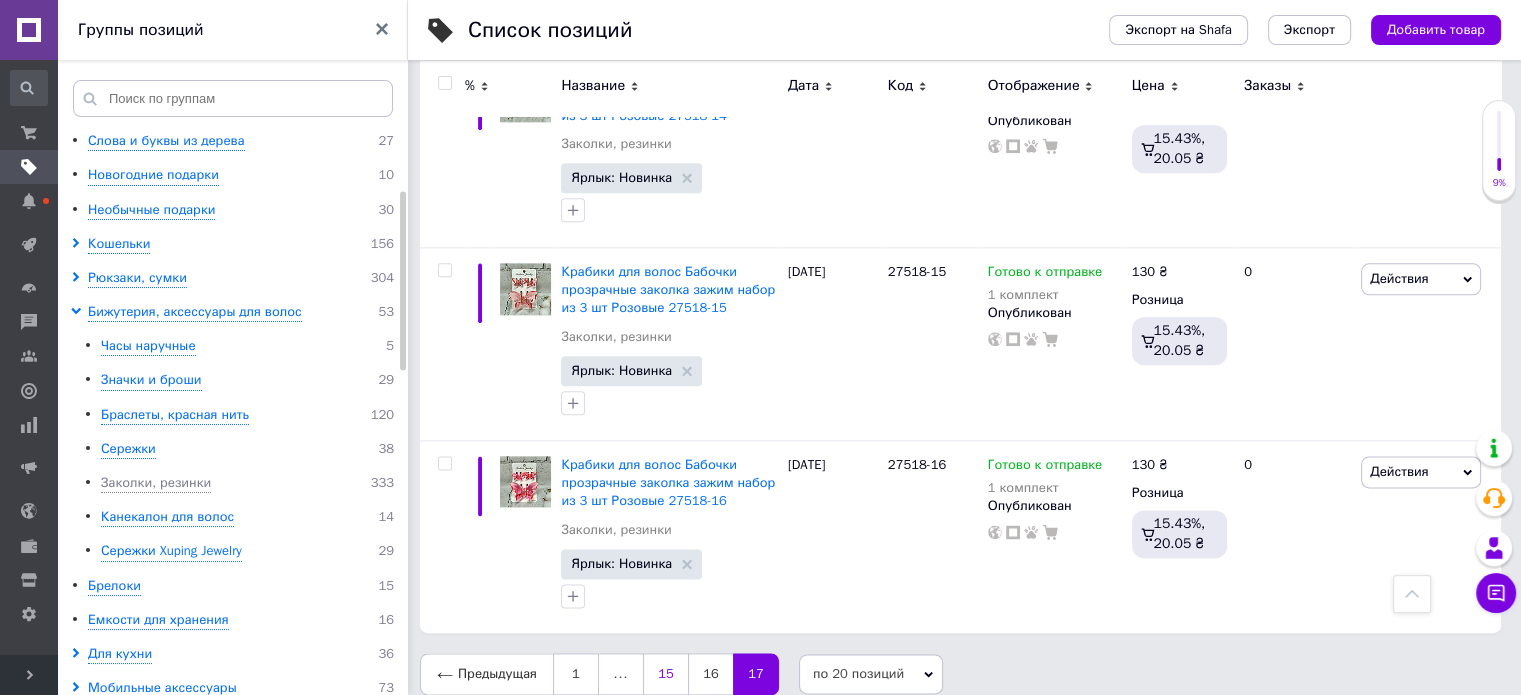 click on "15" at bounding box center (665, 674) 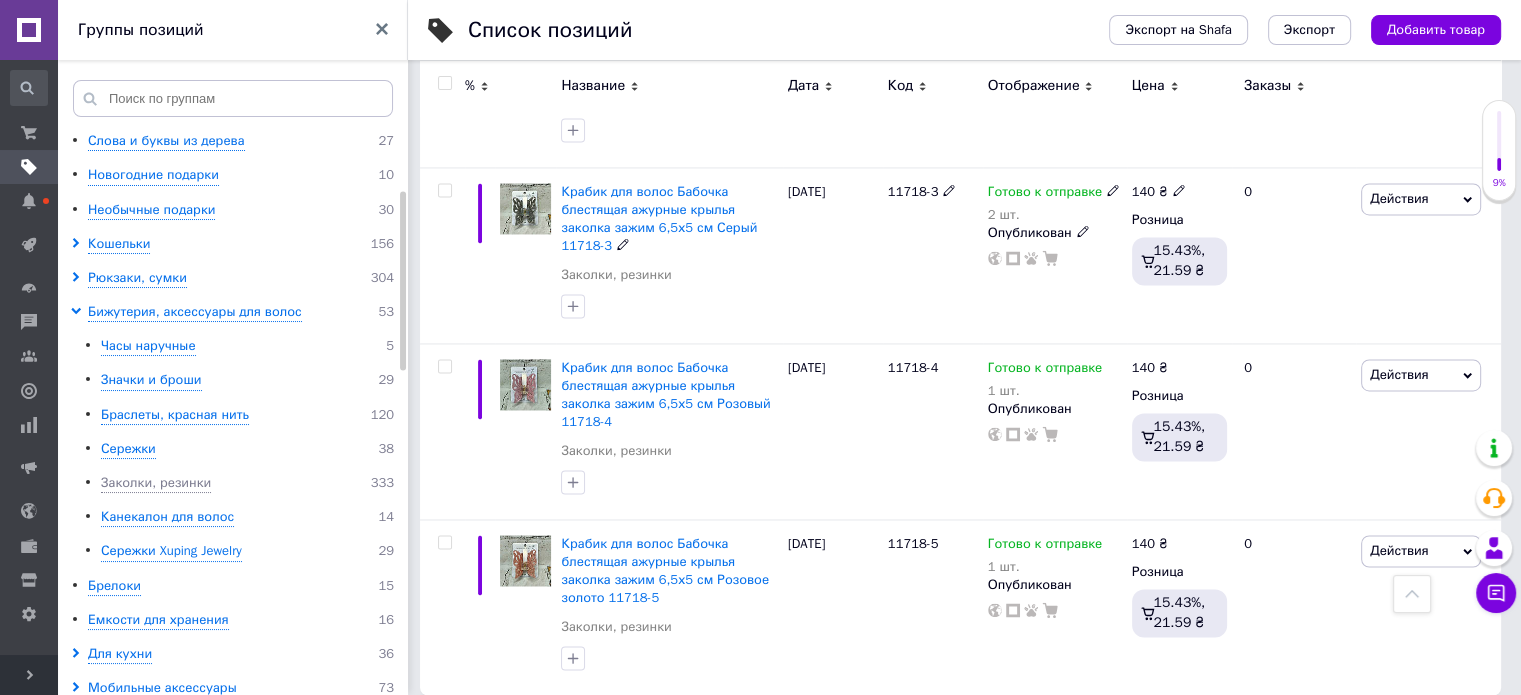 scroll, scrollTop: 3186, scrollLeft: 0, axis: vertical 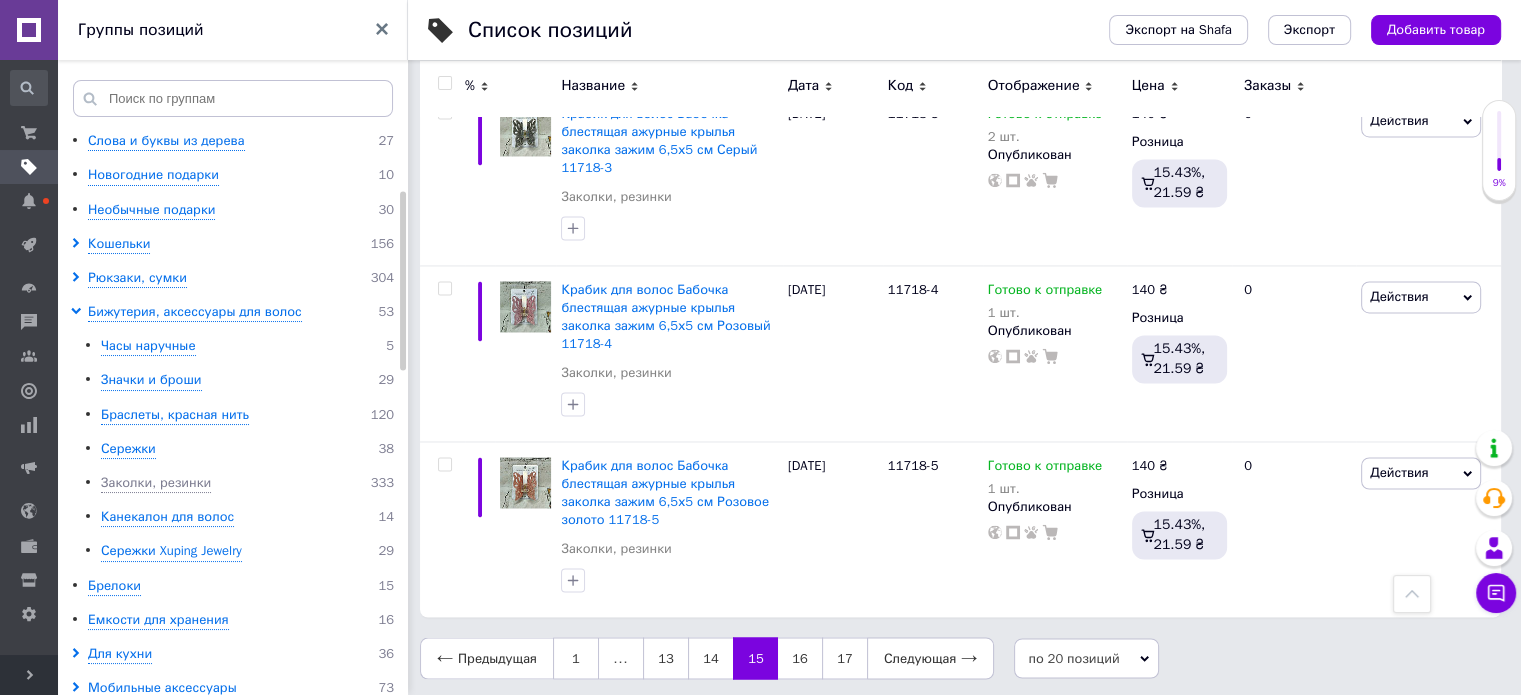 click on "13" at bounding box center (665, 658) 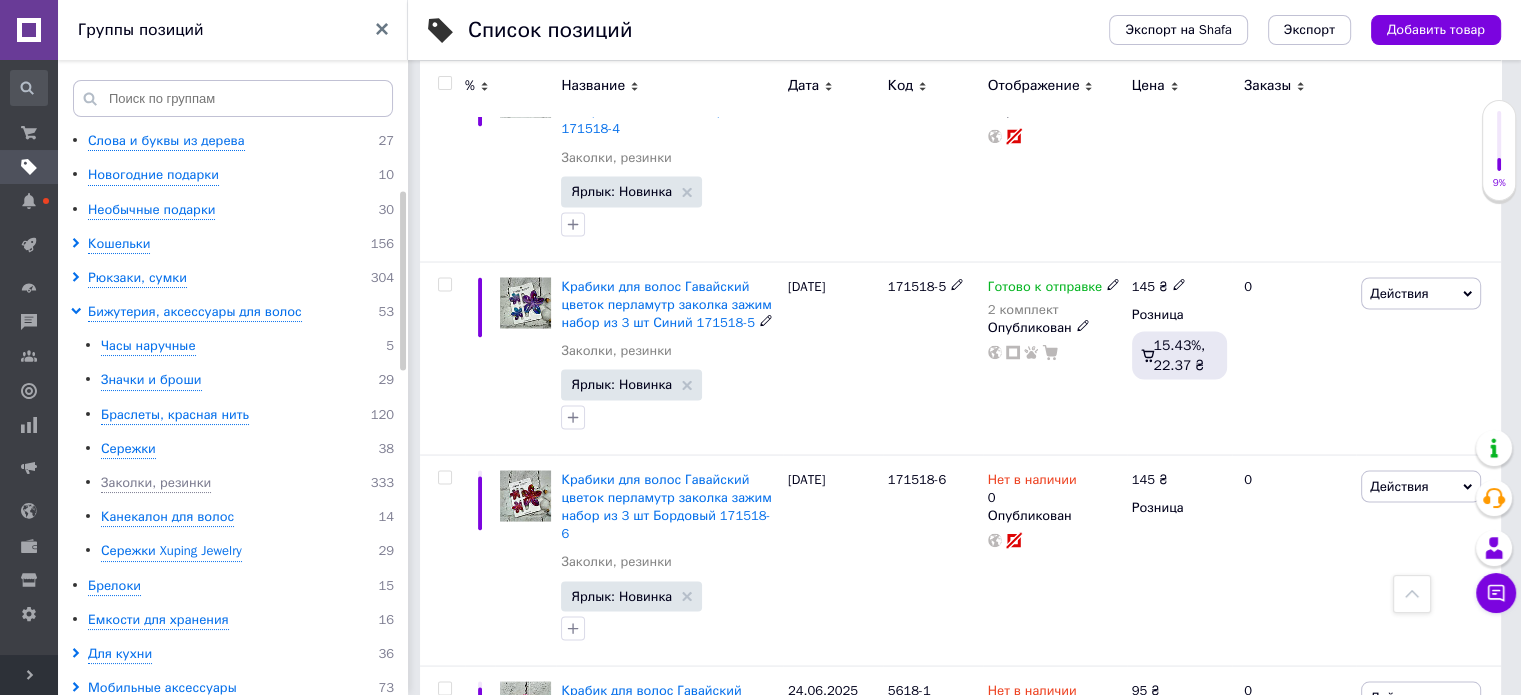 scroll, scrollTop: 3746, scrollLeft: 0, axis: vertical 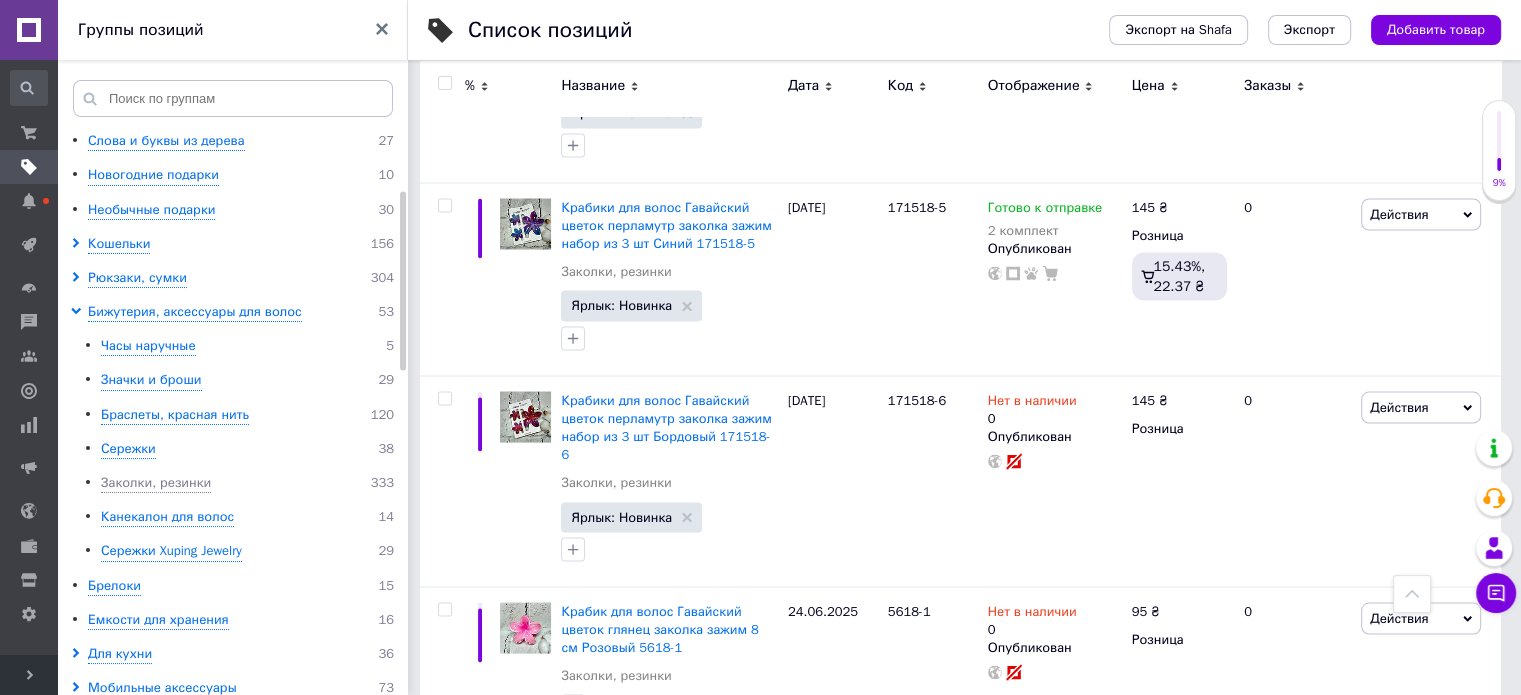 click on "12" at bounding box center (710, 784) 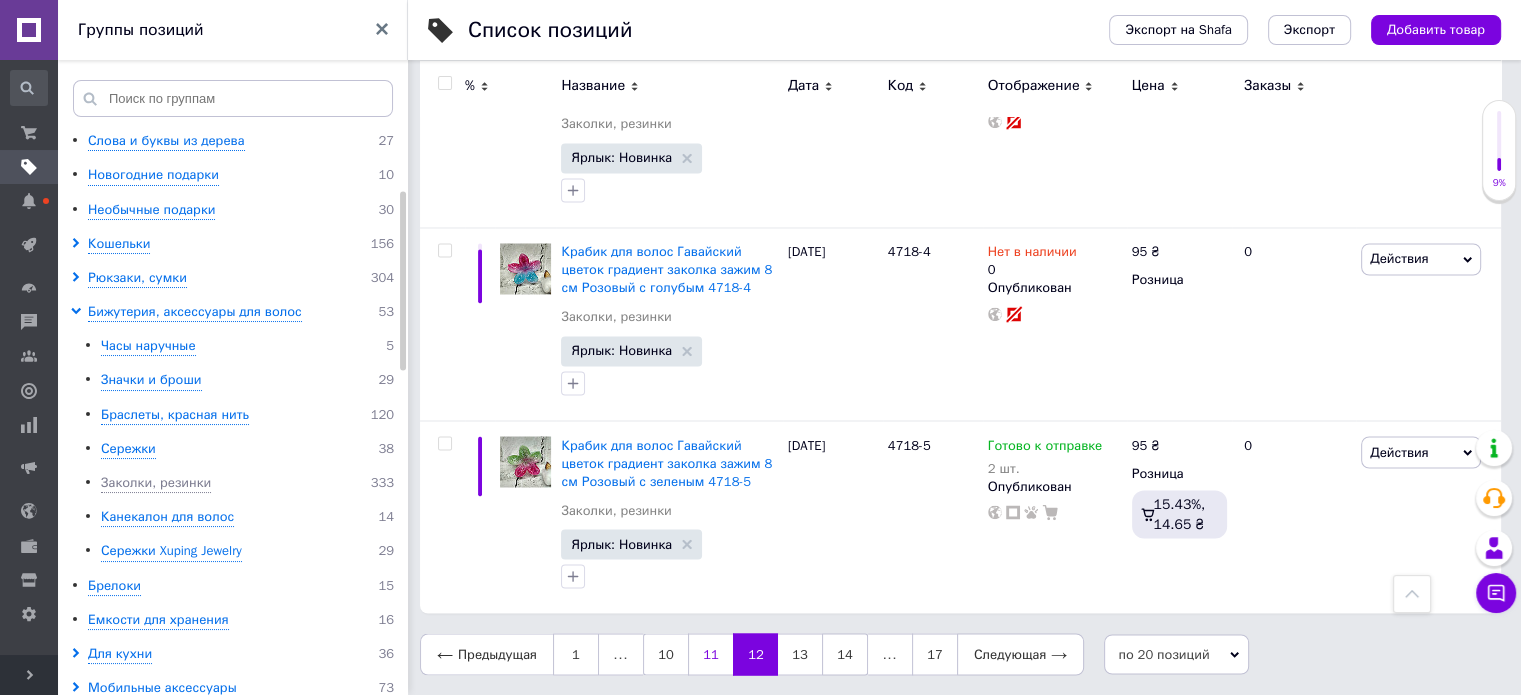 scroll, scrollTop: 3392, scrollLeft: 0, axis: vertical 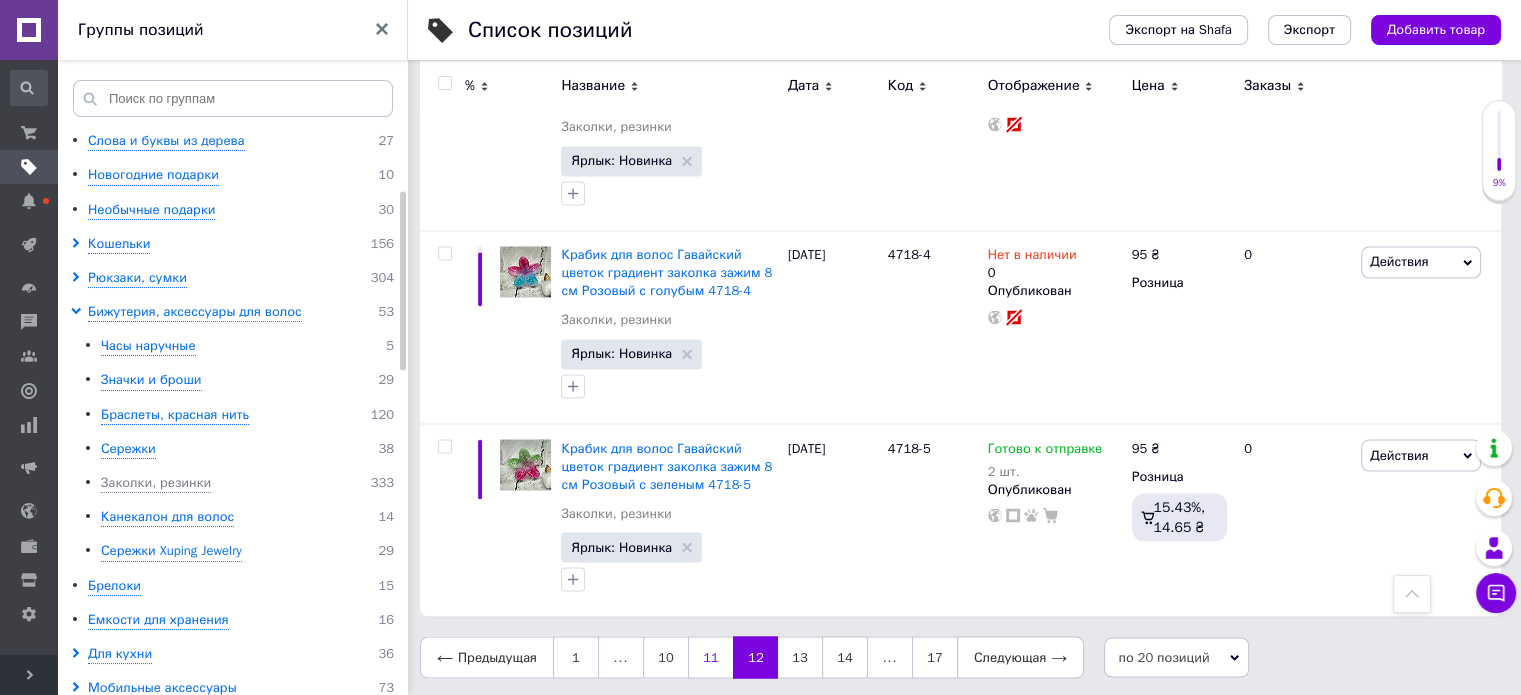 click on "11" at bounding box center (710, 657) 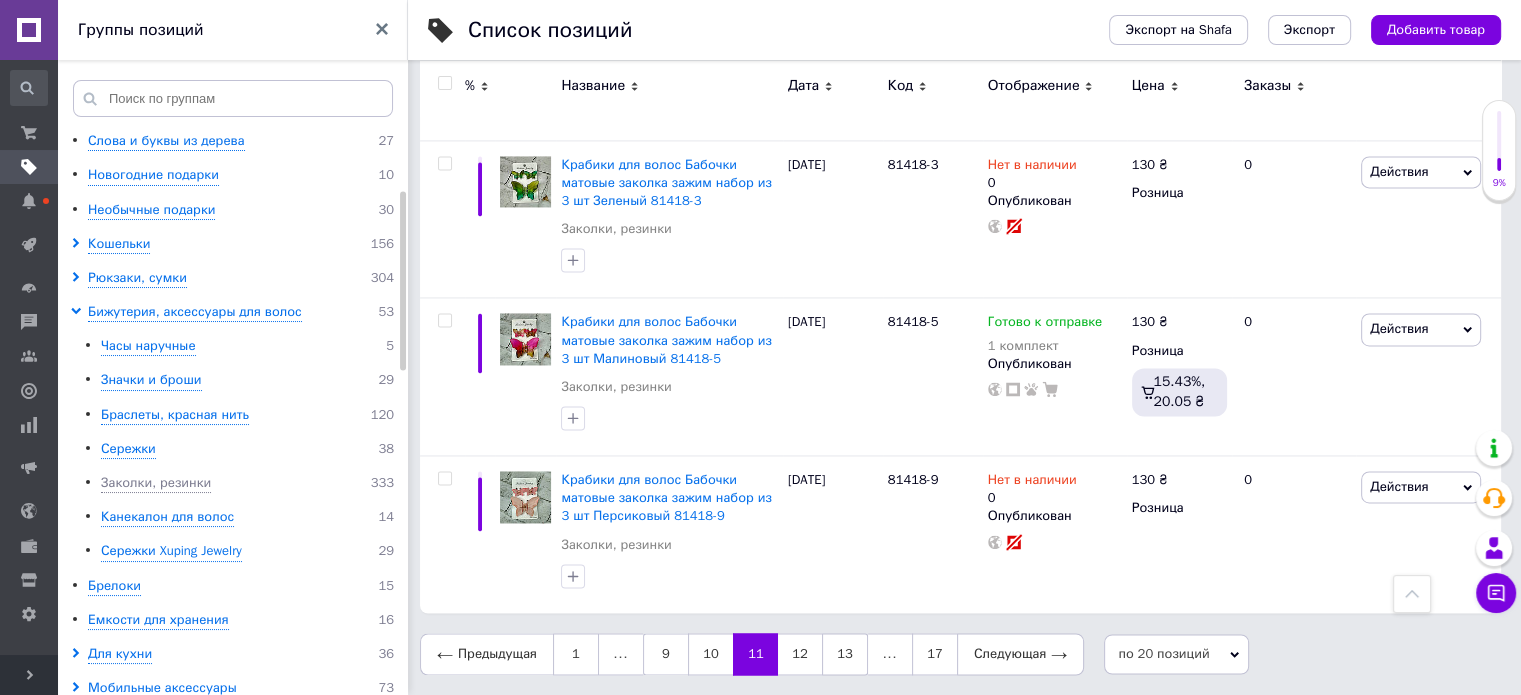 scroll, scrollTop: 3004, scrollLeft: 0, axis: vertical 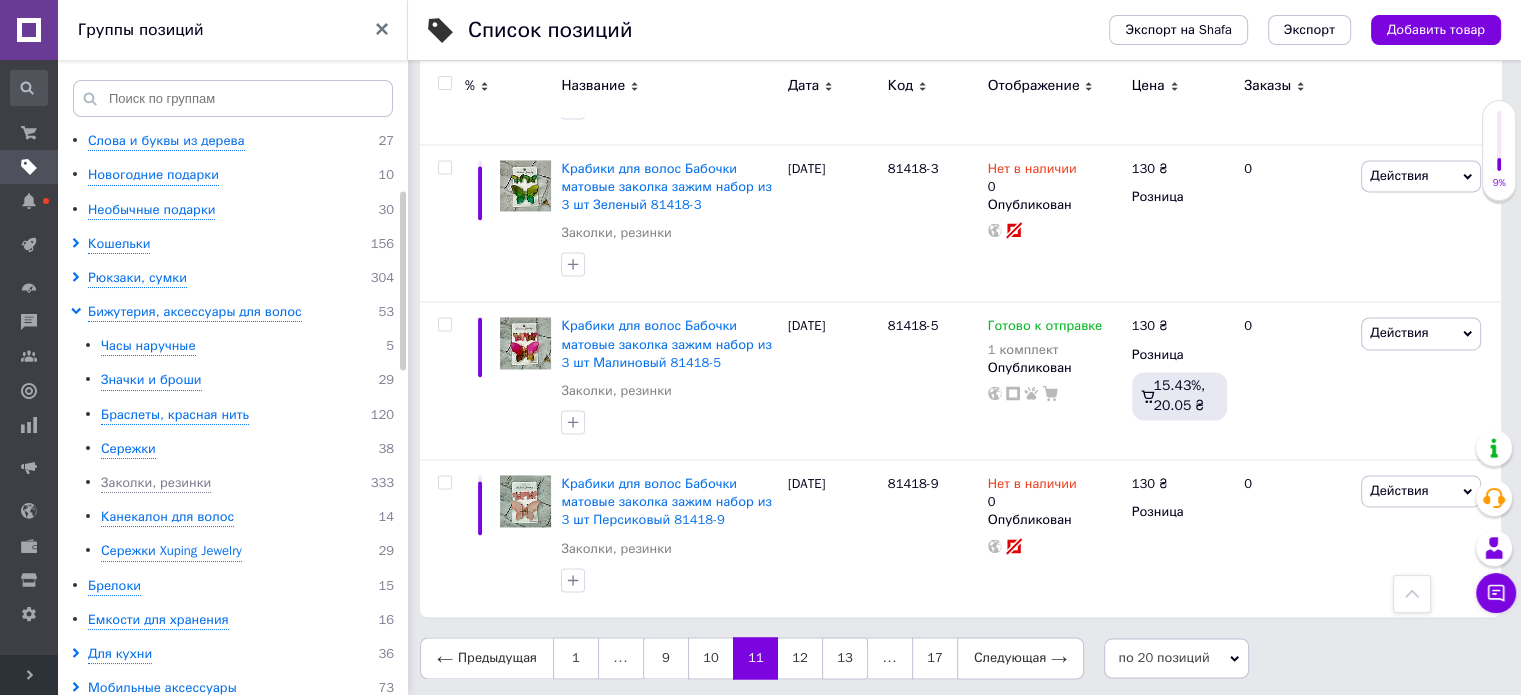click on "10" at bounding box center (710, 658) 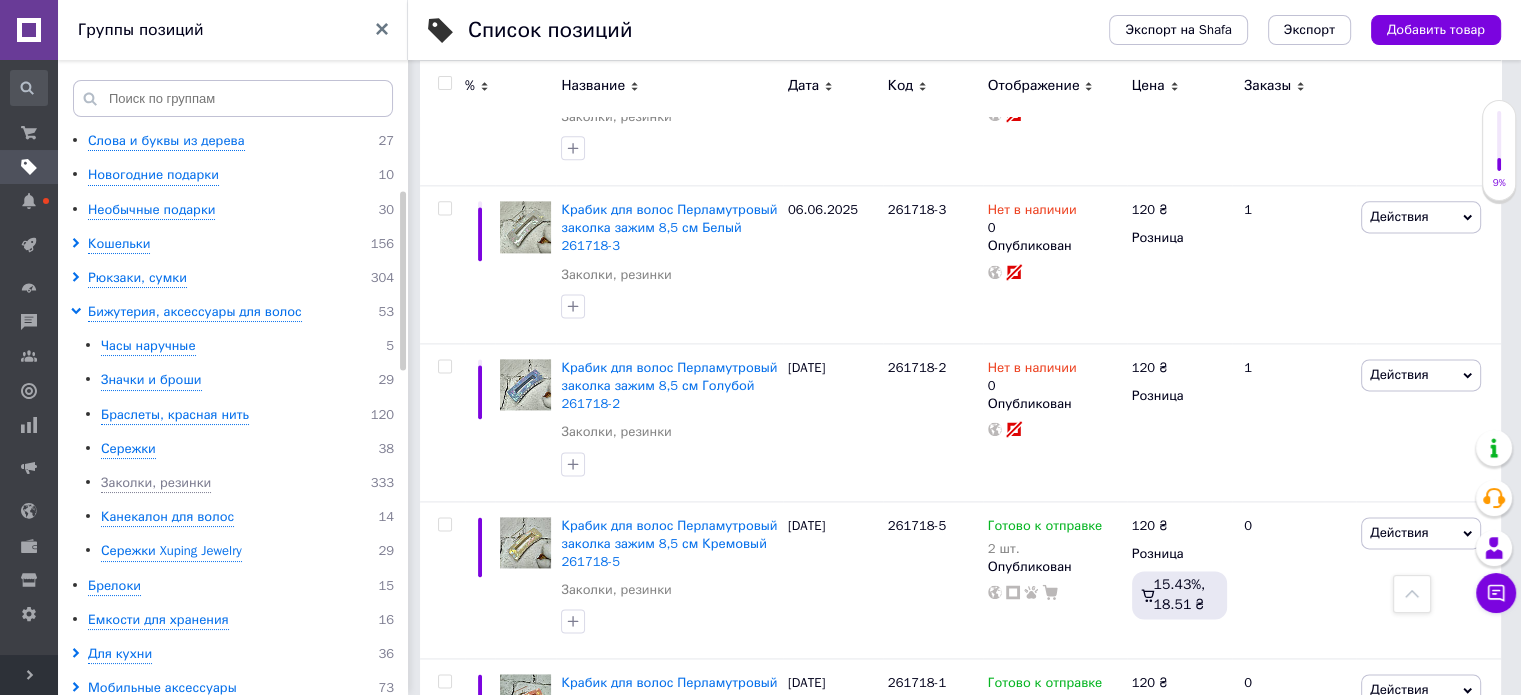 scroll, scrollTop: 3004, scrollLeft: 0, axis: vertical 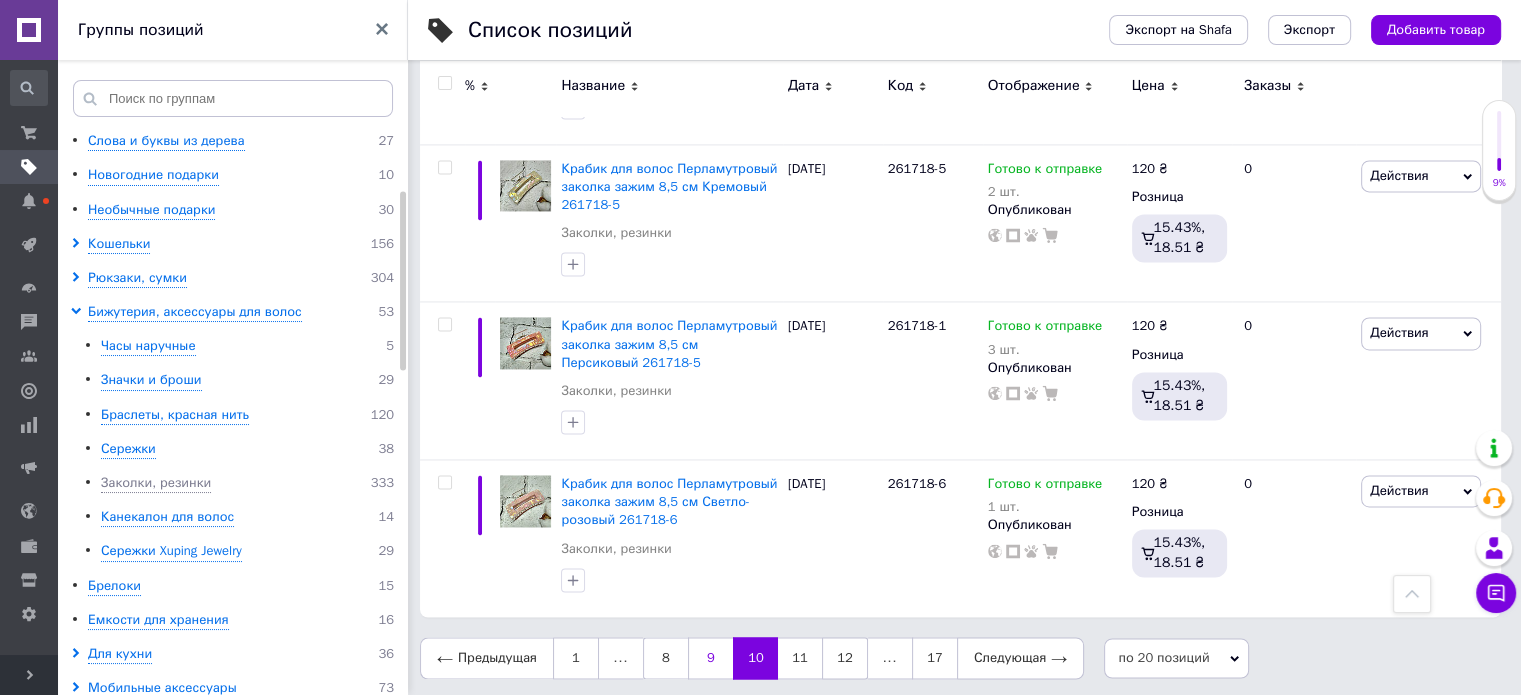 click on "9" at bounding box center (710, 658) 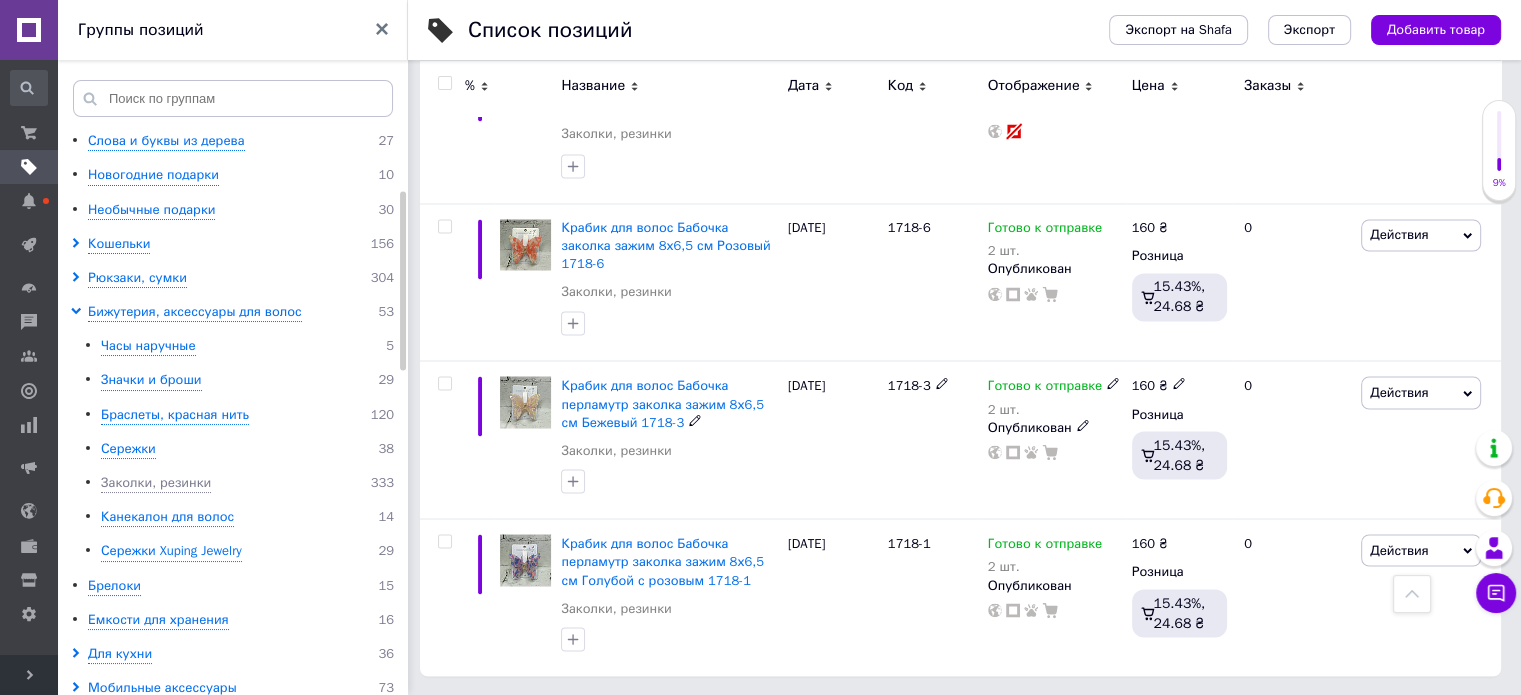 scroll, scrollTop: 3465, scrollLeft: 0, axis: vertical 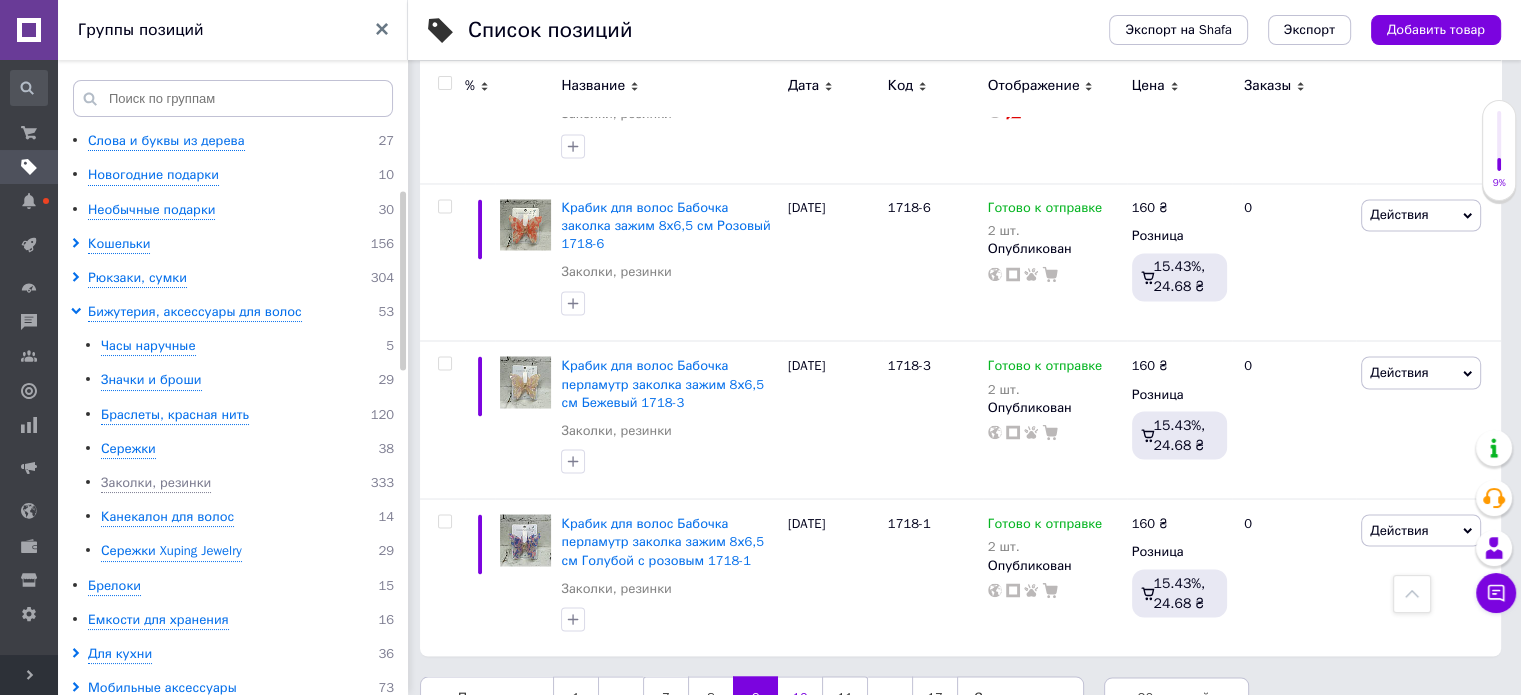 click on "10" at bounding box center (800, 697) 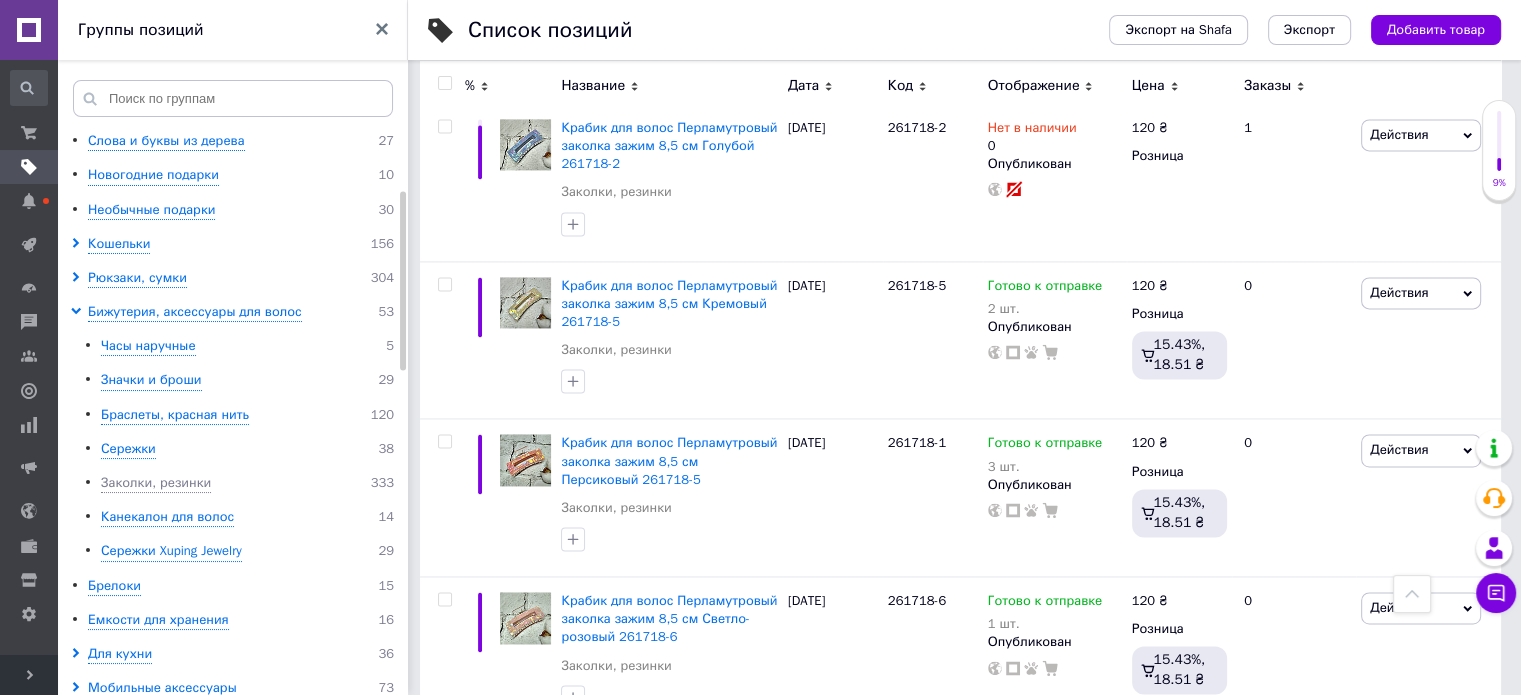 scroll, scrollTop: 3004, scrollLeft: 0, axis: vertical 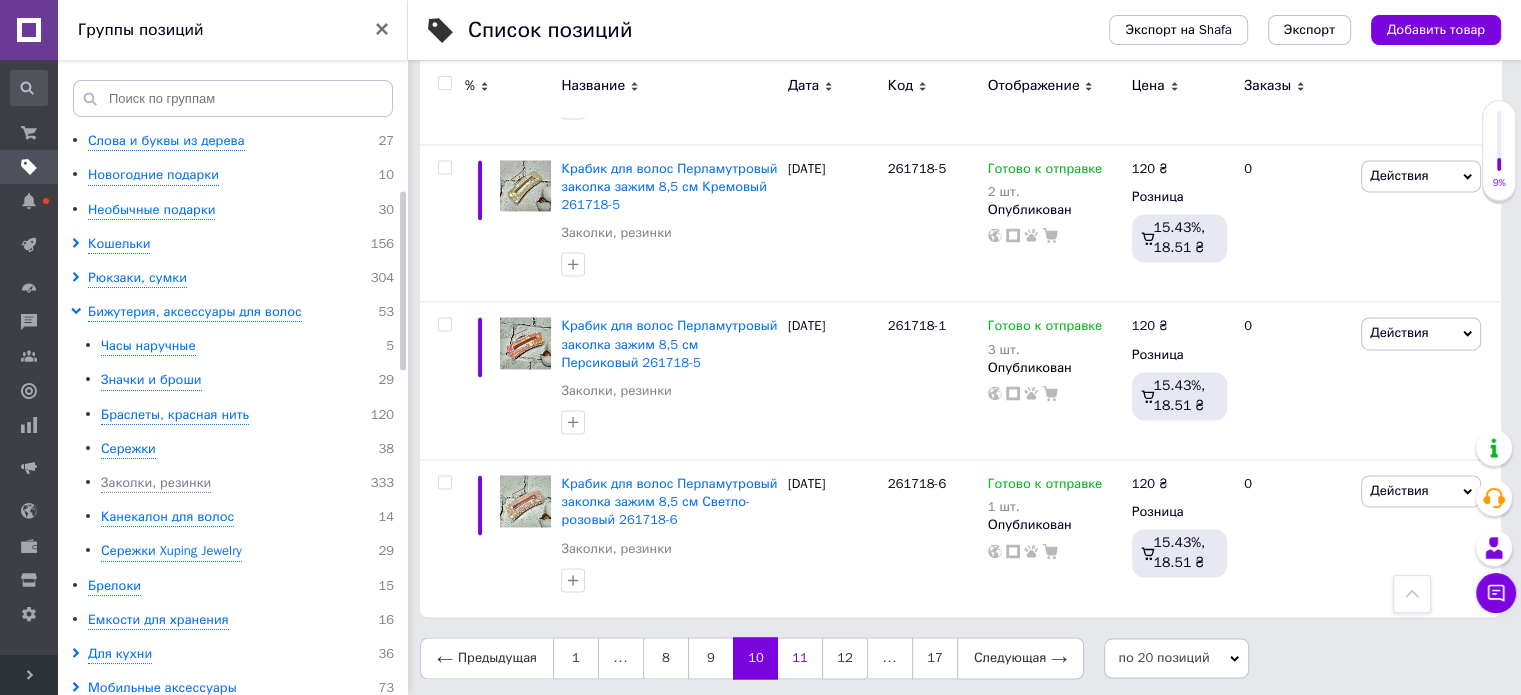 click on "11" at bounding box center [800, 658] 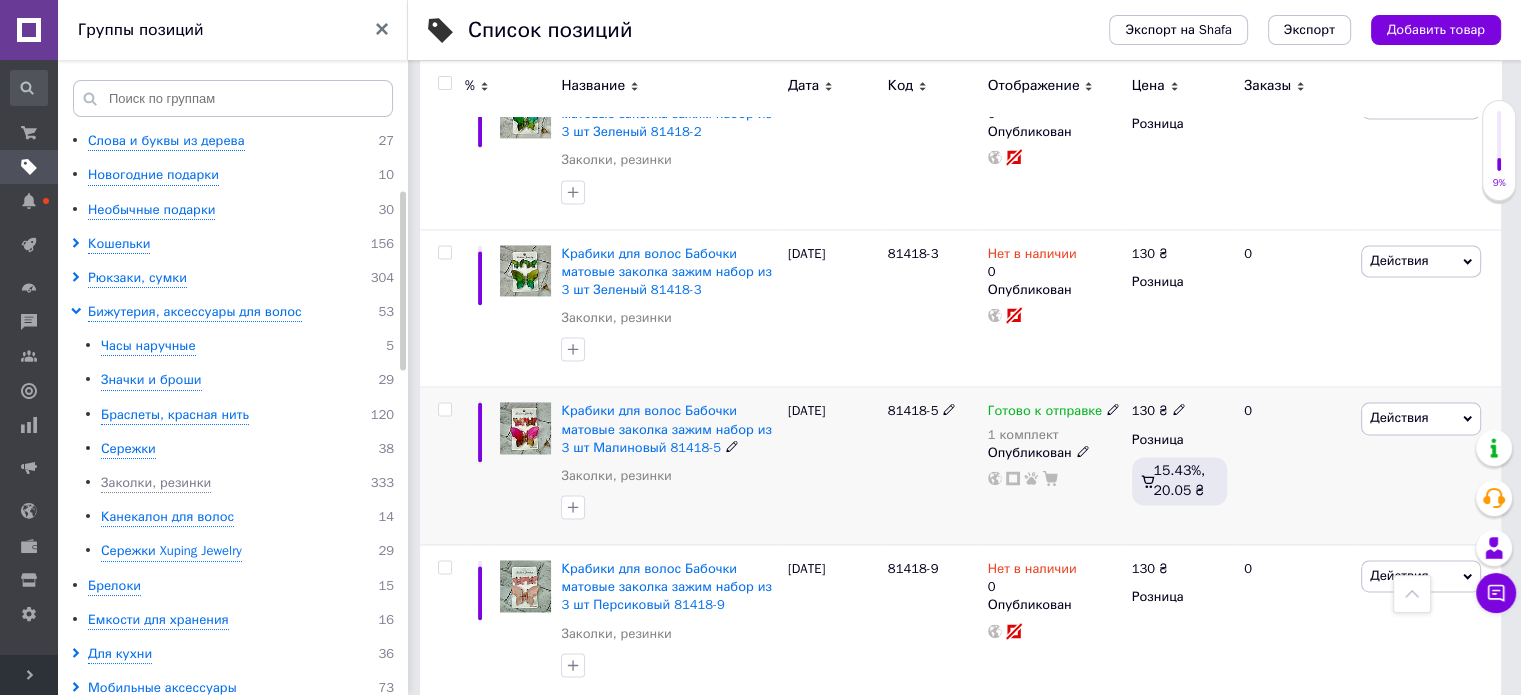 scroll, scrollTop: 3004, scrollLeft: 0, axis: vertical 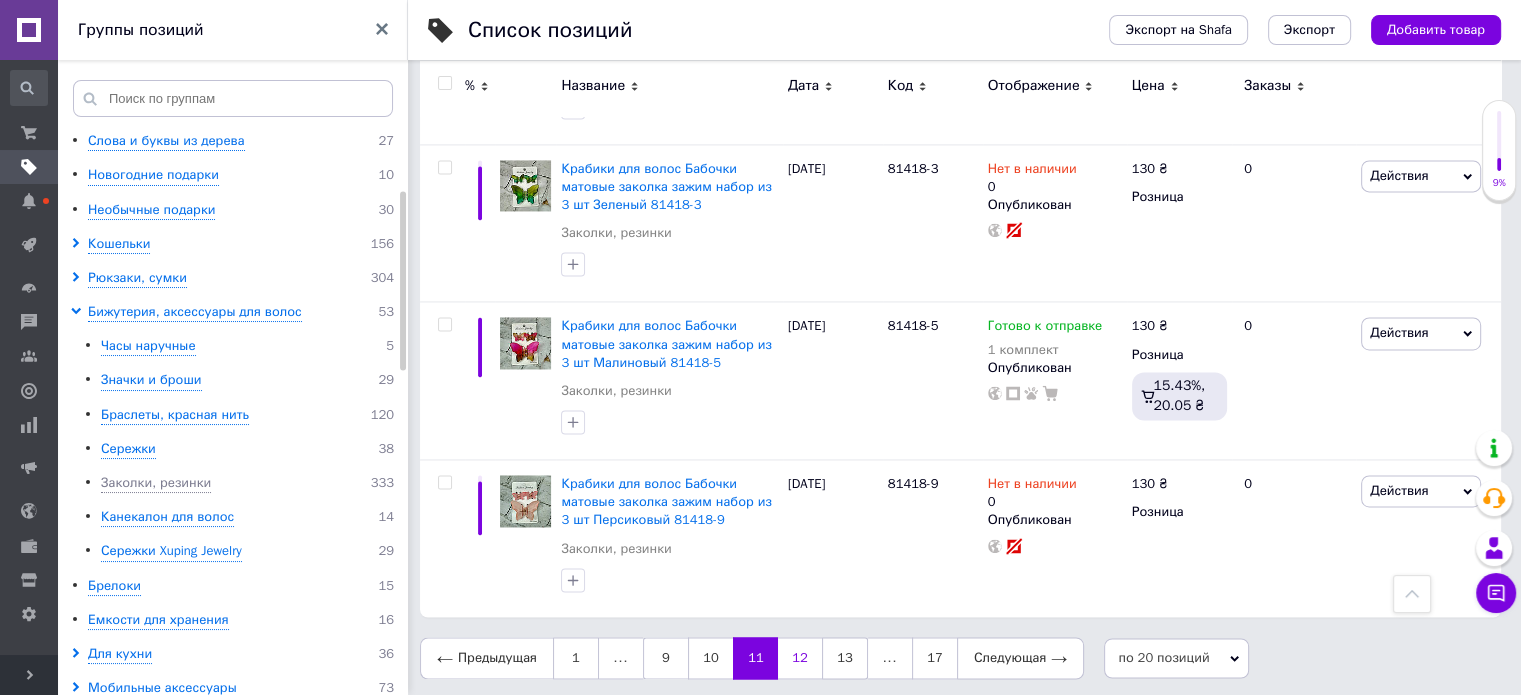 click on "12" at bounding box center (800, 658) 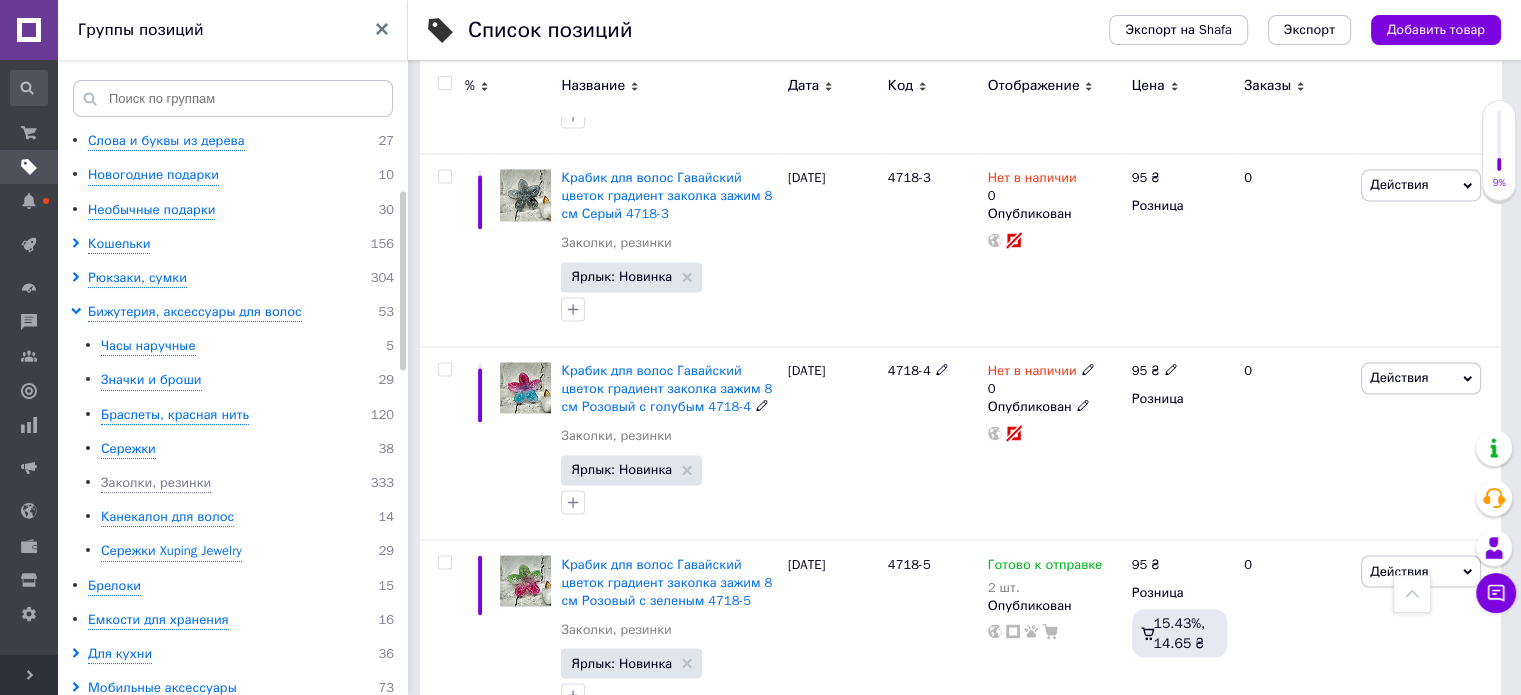 scroll, scrollTop: 3392, scrollLeft: 0, axis: vertical 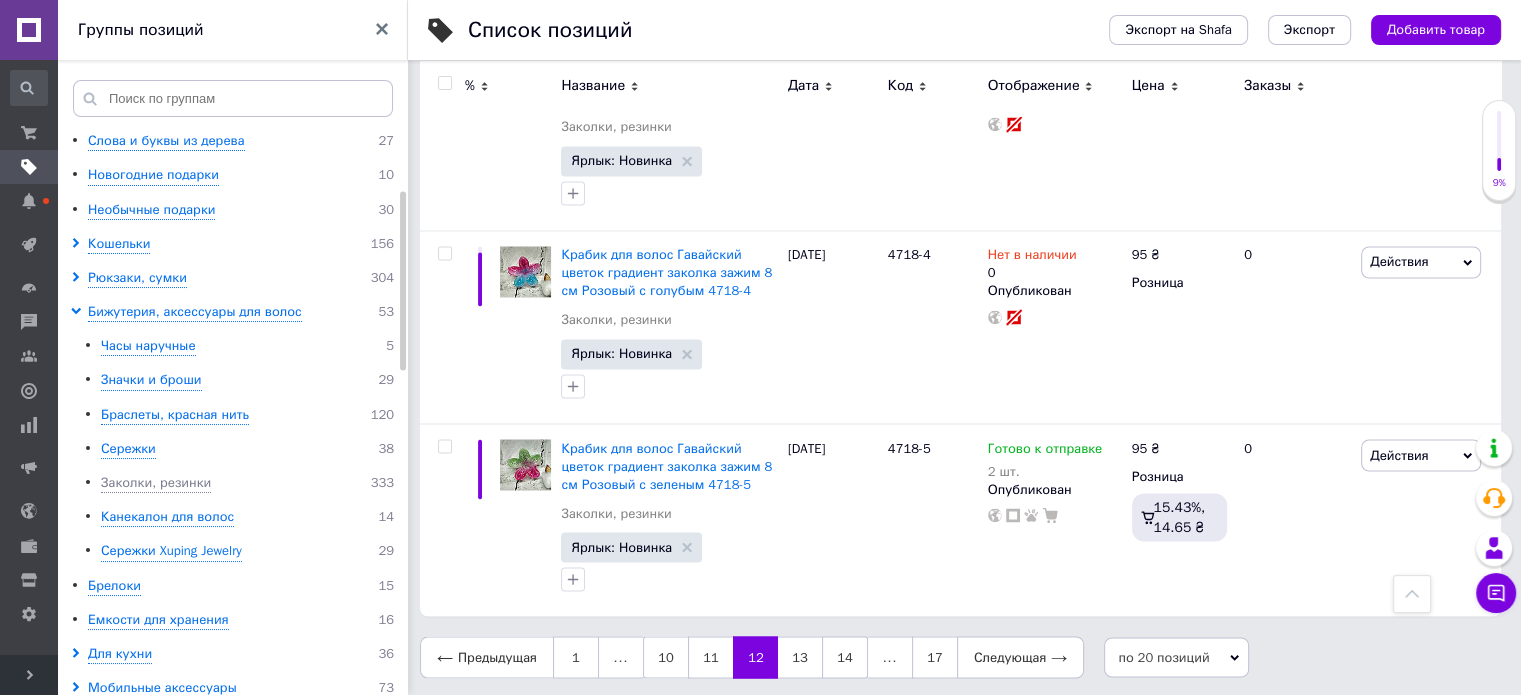 click on "13" at bounding box center [800, 657] 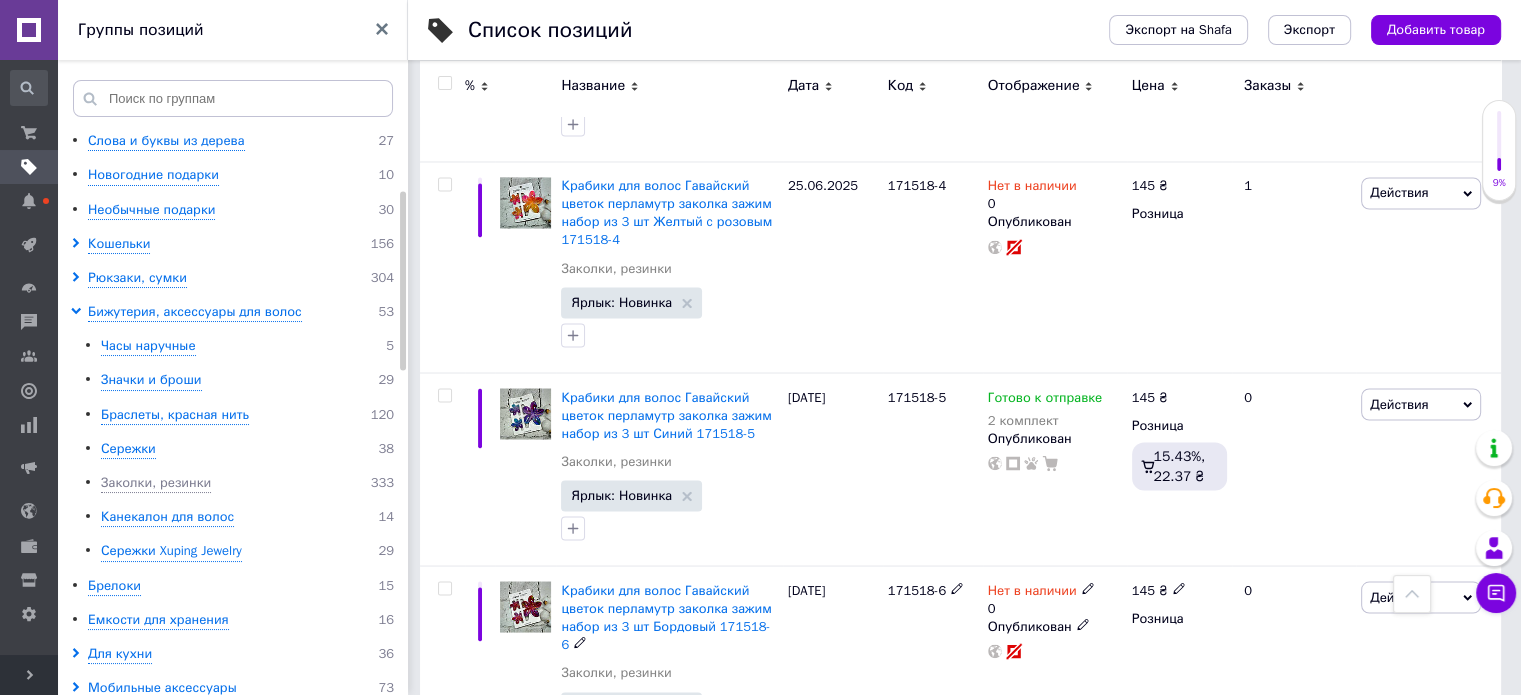 scroll, scrollTop: 3592, scrollLeft: 0, axis: vertical 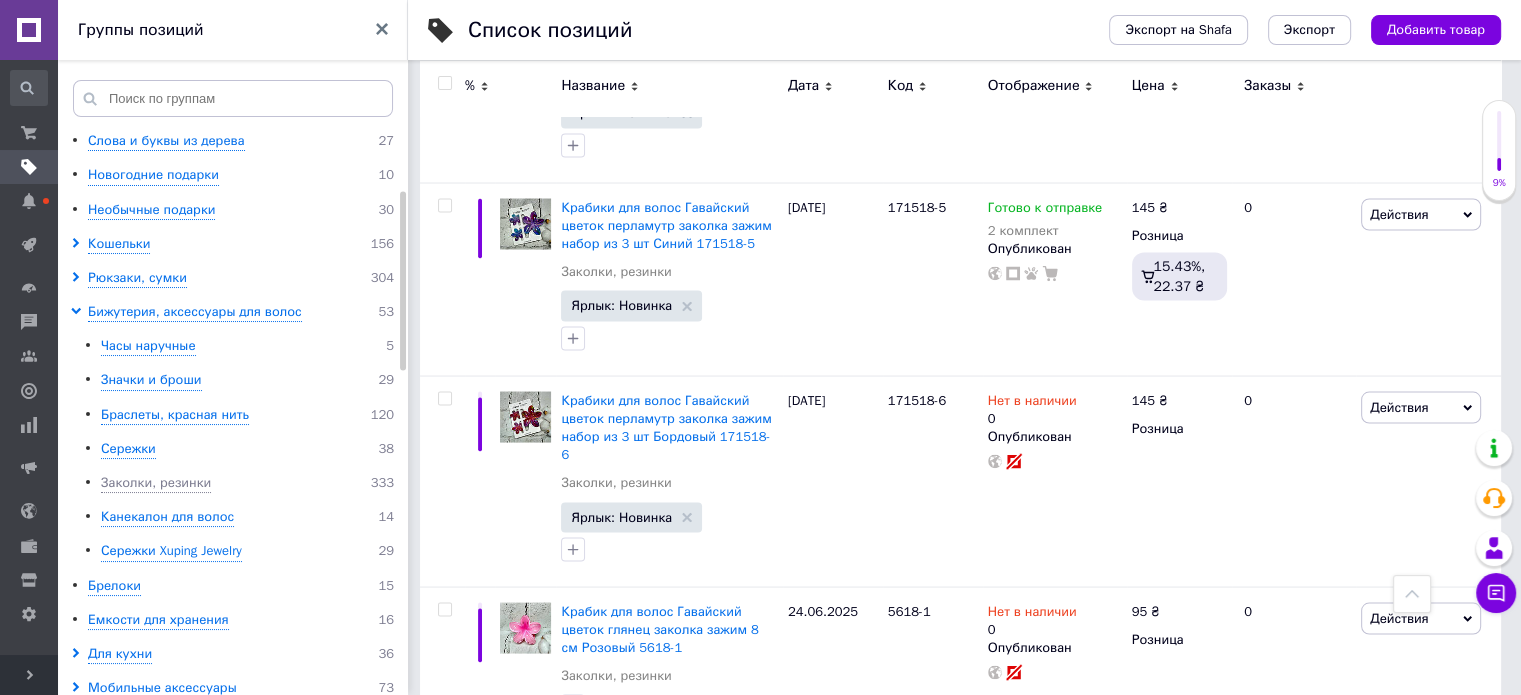 click on "14" at bounding box center (800, 784) 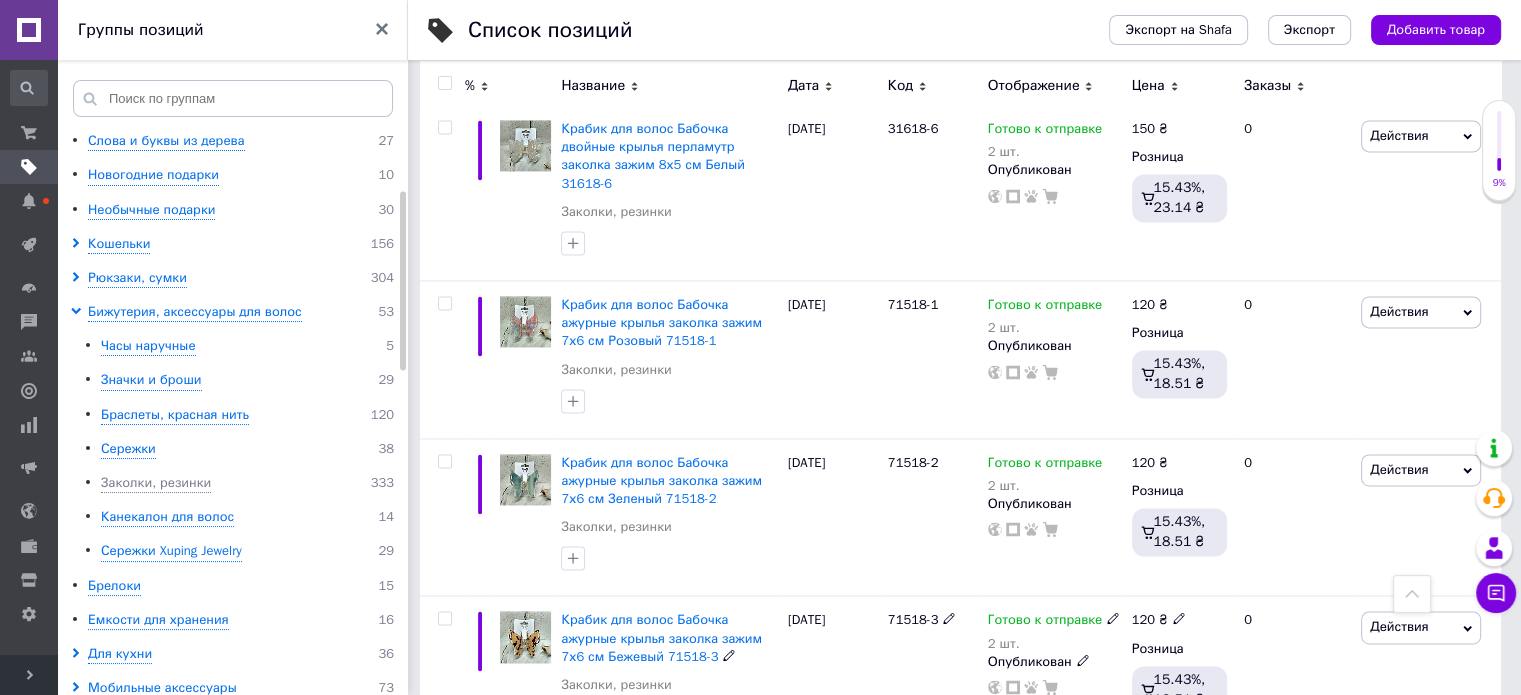 scroll, scrollTop: 3004, scrollLeft: 0, axis: vertical 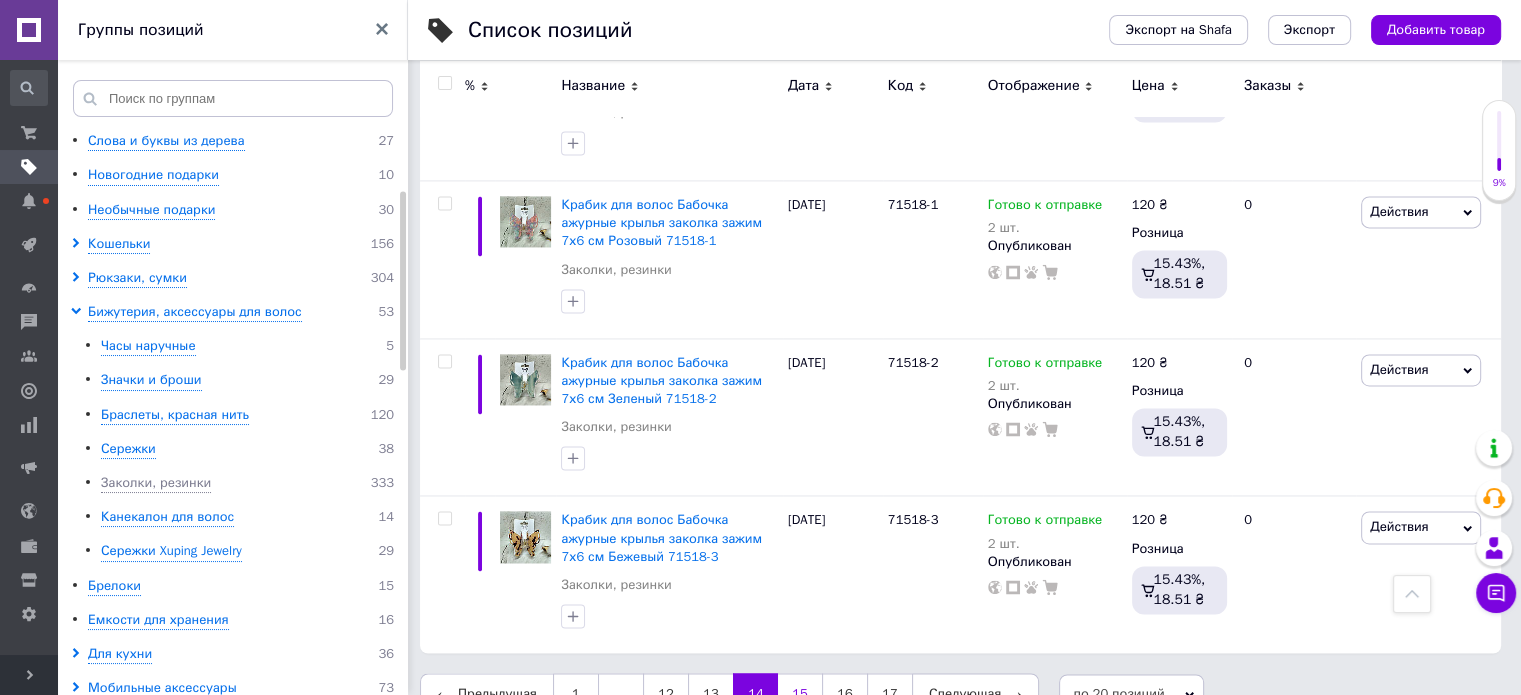click on "15" at bounding box center [800, 694] 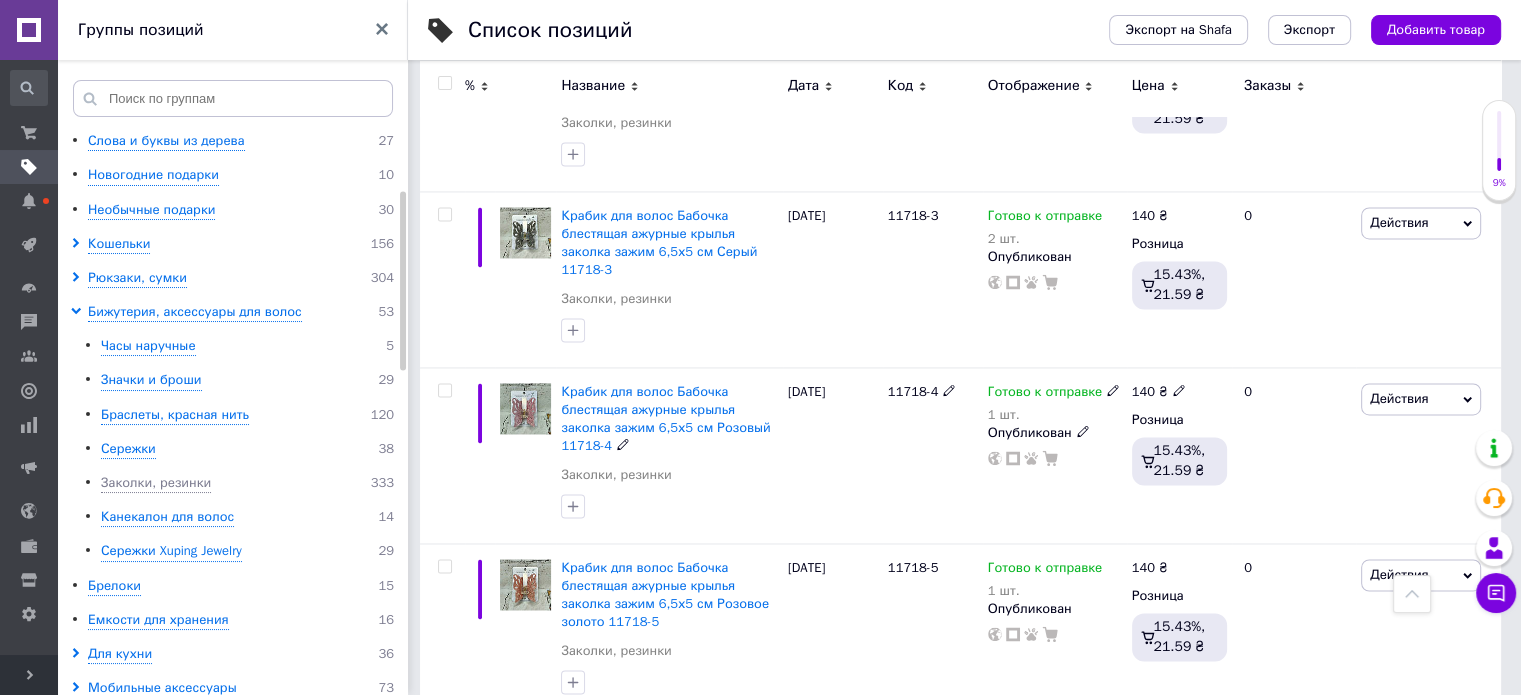scroll, scrollTop: 3186, scrollLeft: 0, axis: vertical 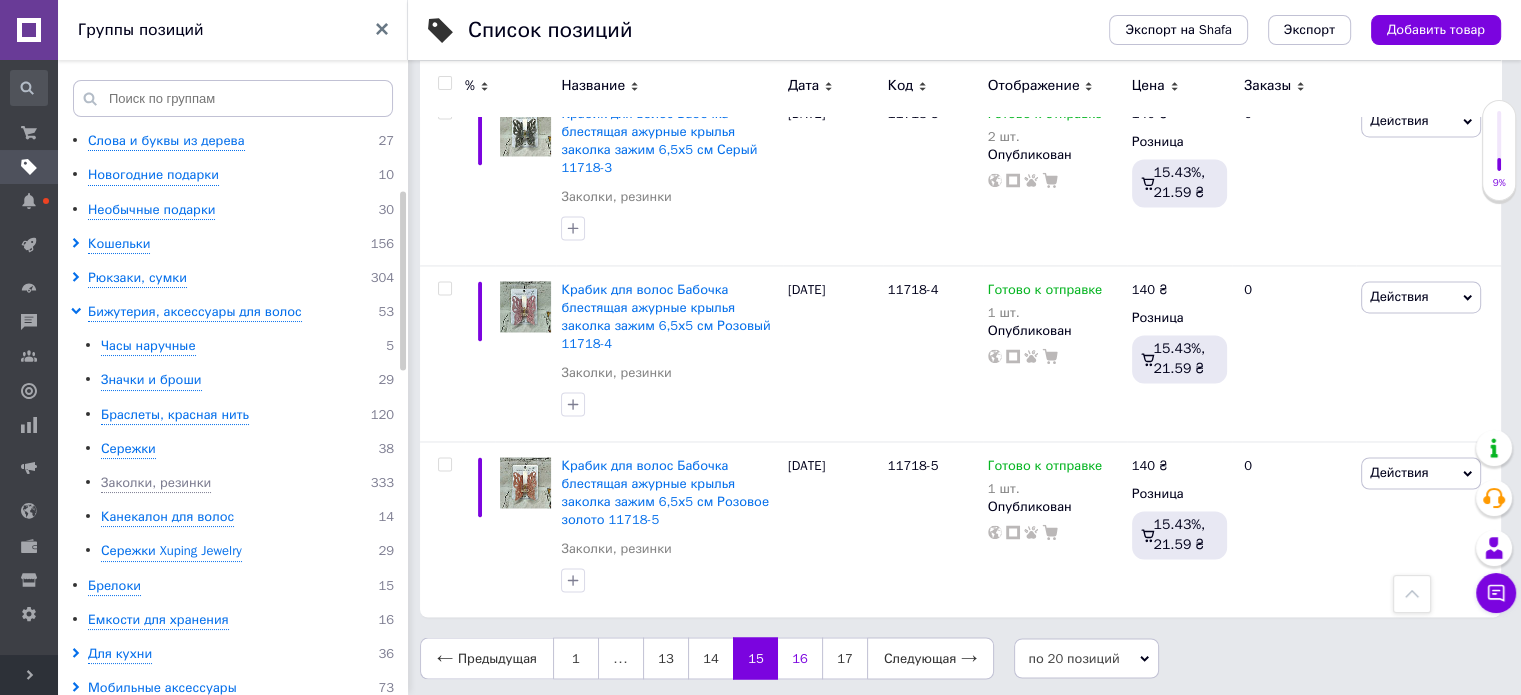 click on "16" at bounding box center (800, 658) 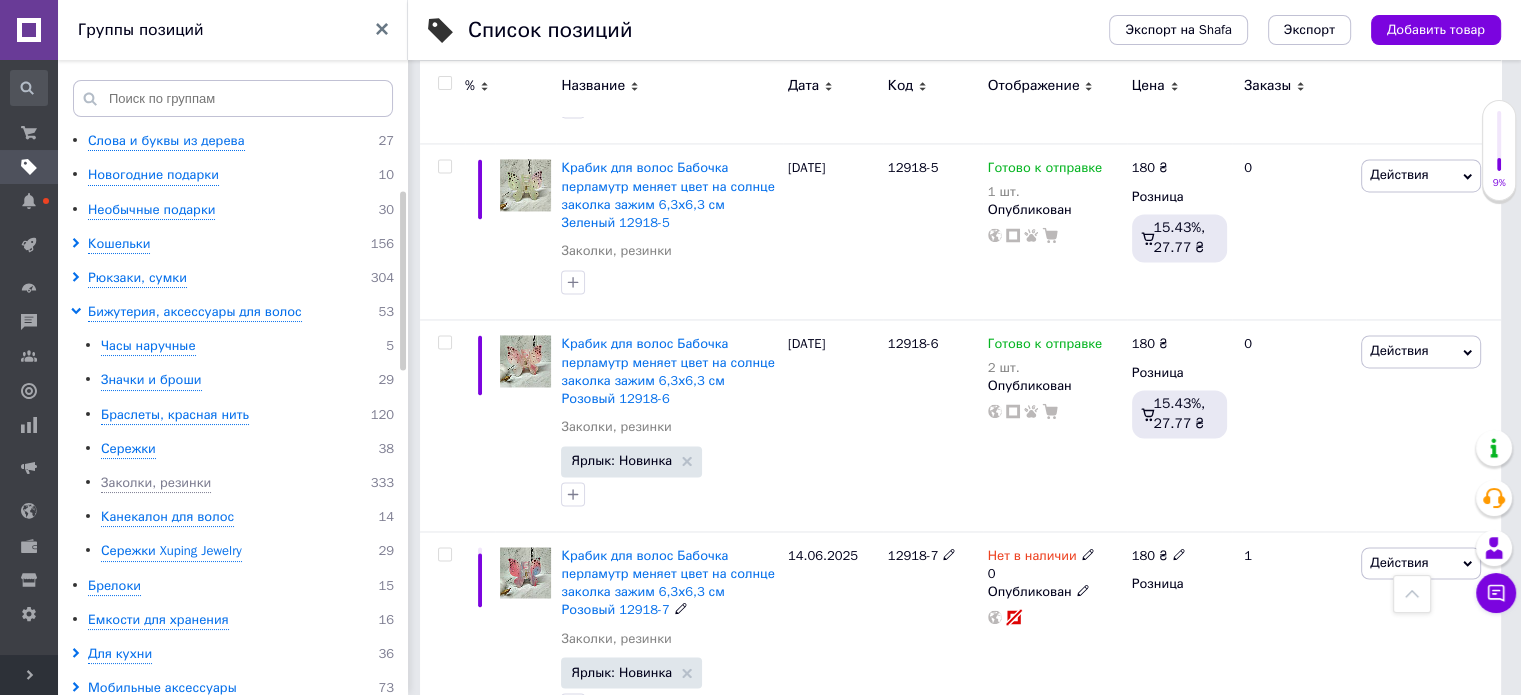 scroll, scrollTop: 3312, scrollLeft: 0, axis: vertical 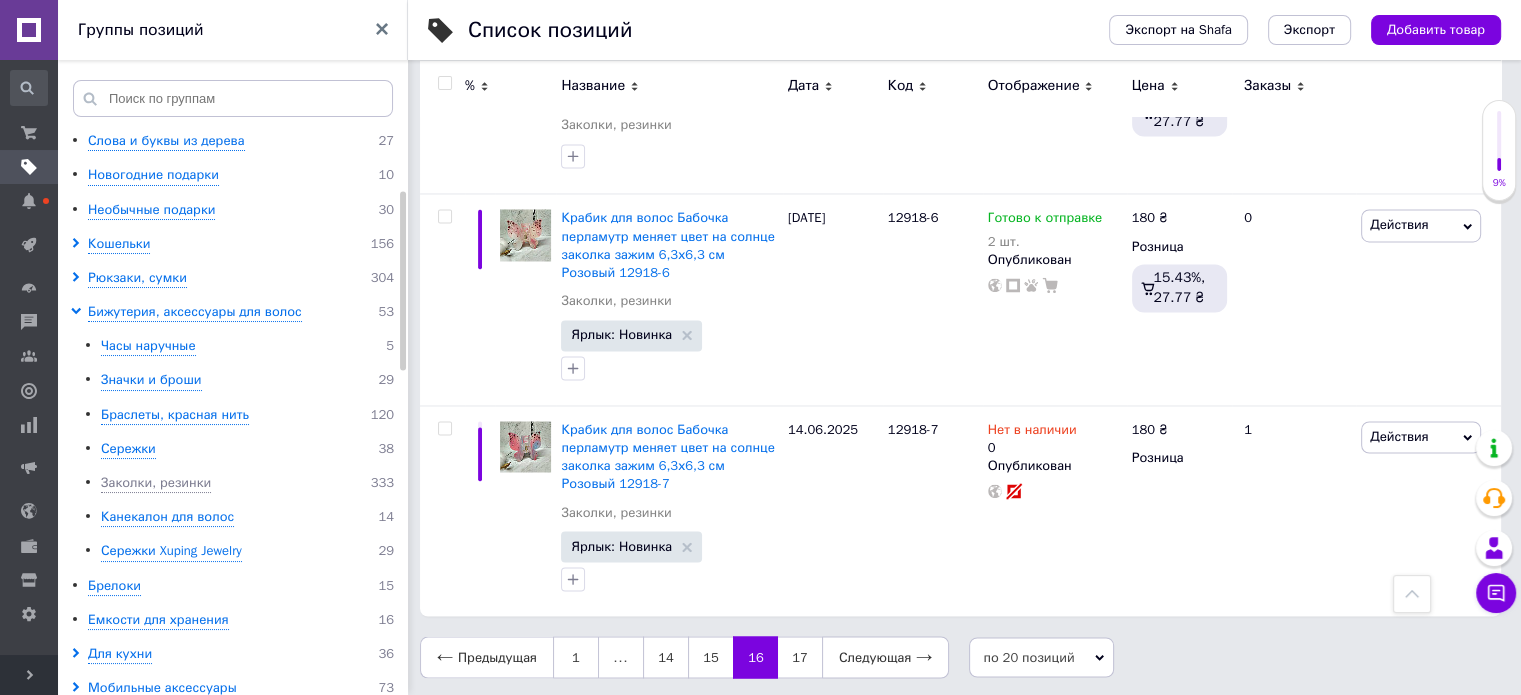 click on "17" at bounding box center [800, 657] 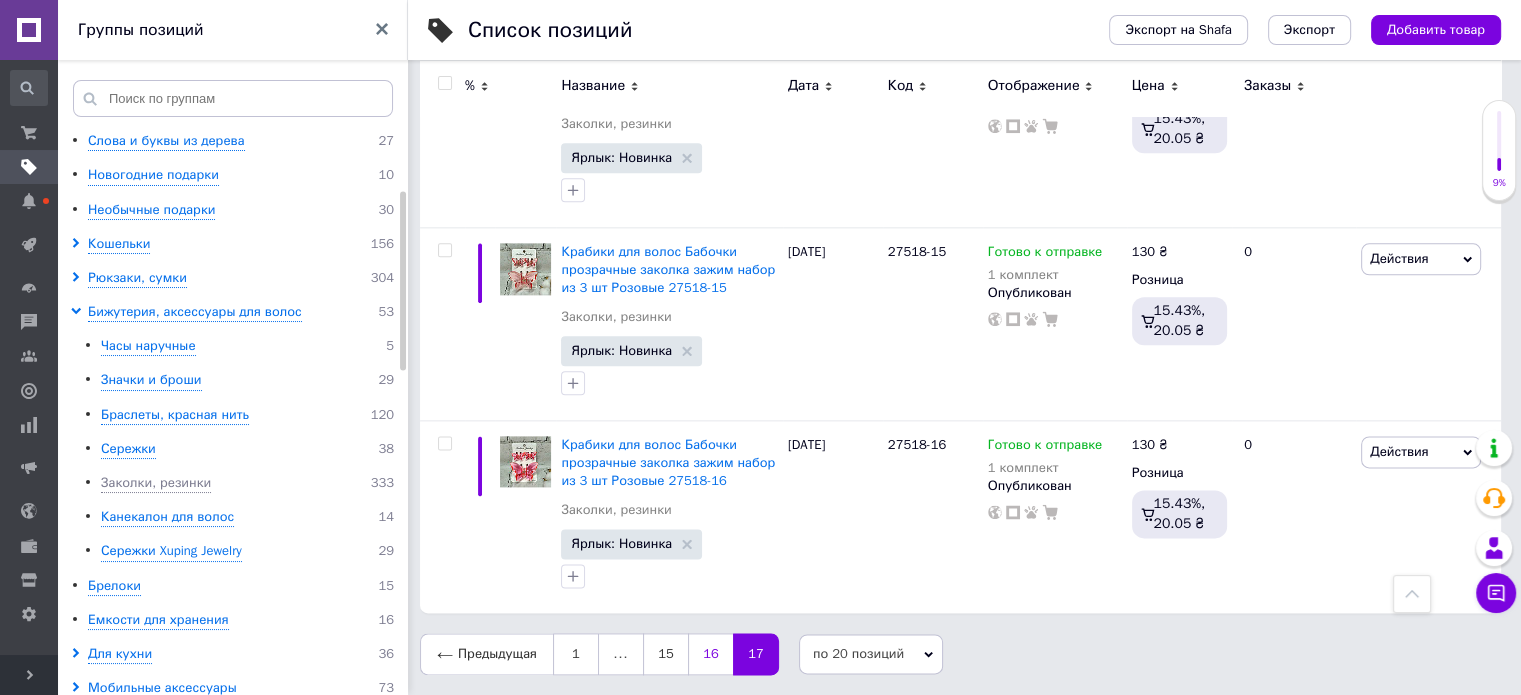 scroll, scrollTop: 2404, scrollLeft: 0, axis: vertical 